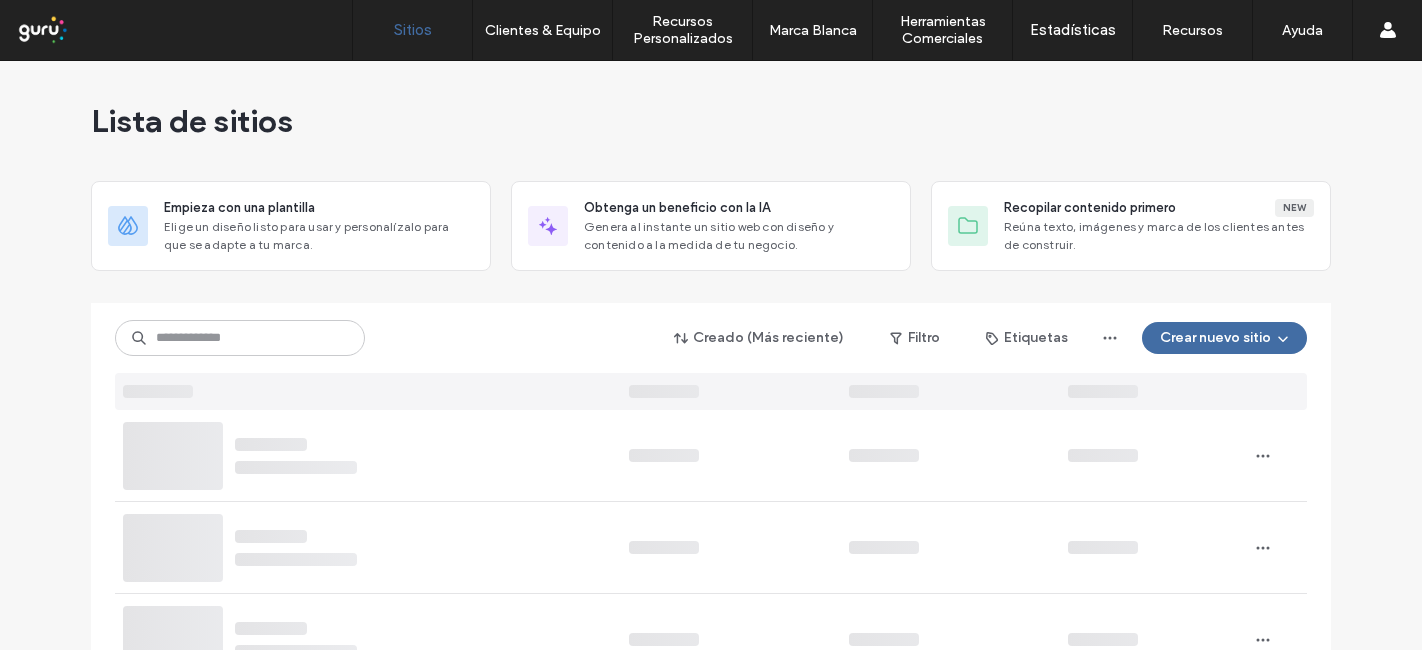scroll, scrollTop: 0, scrollLeft: 0, axis: both 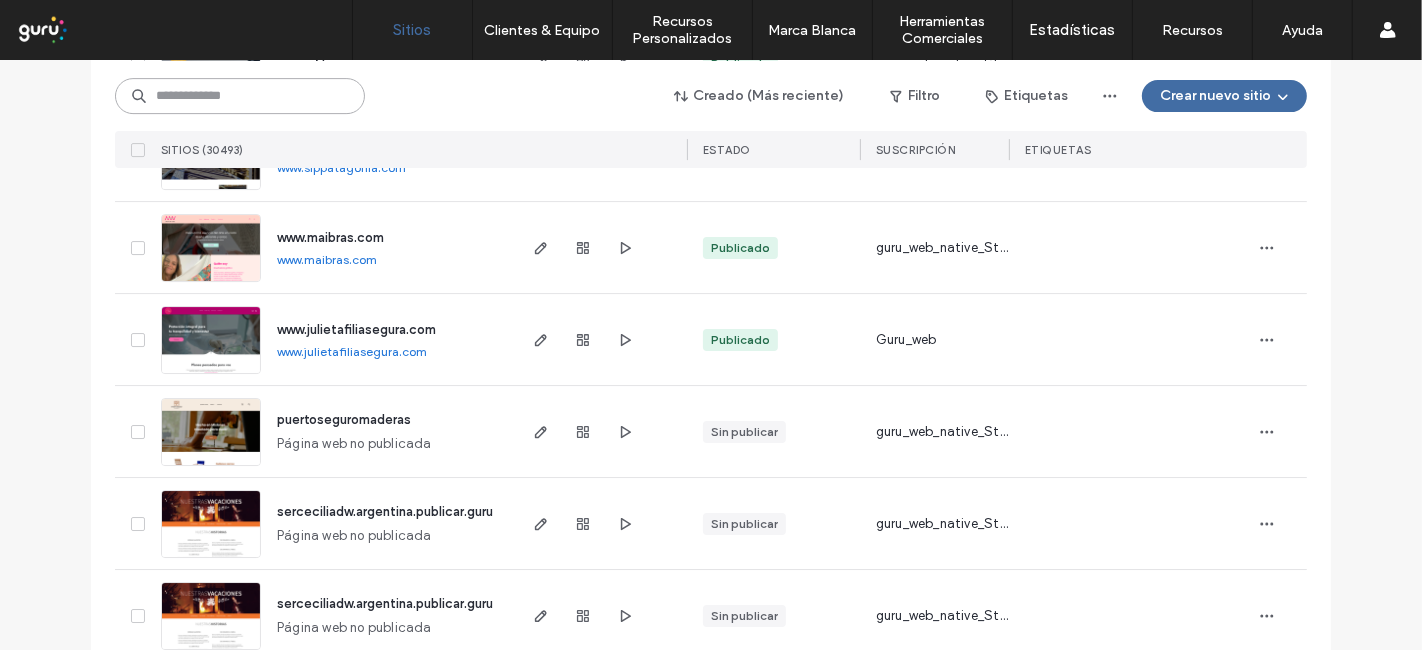 click at bounding box center (240, 96) 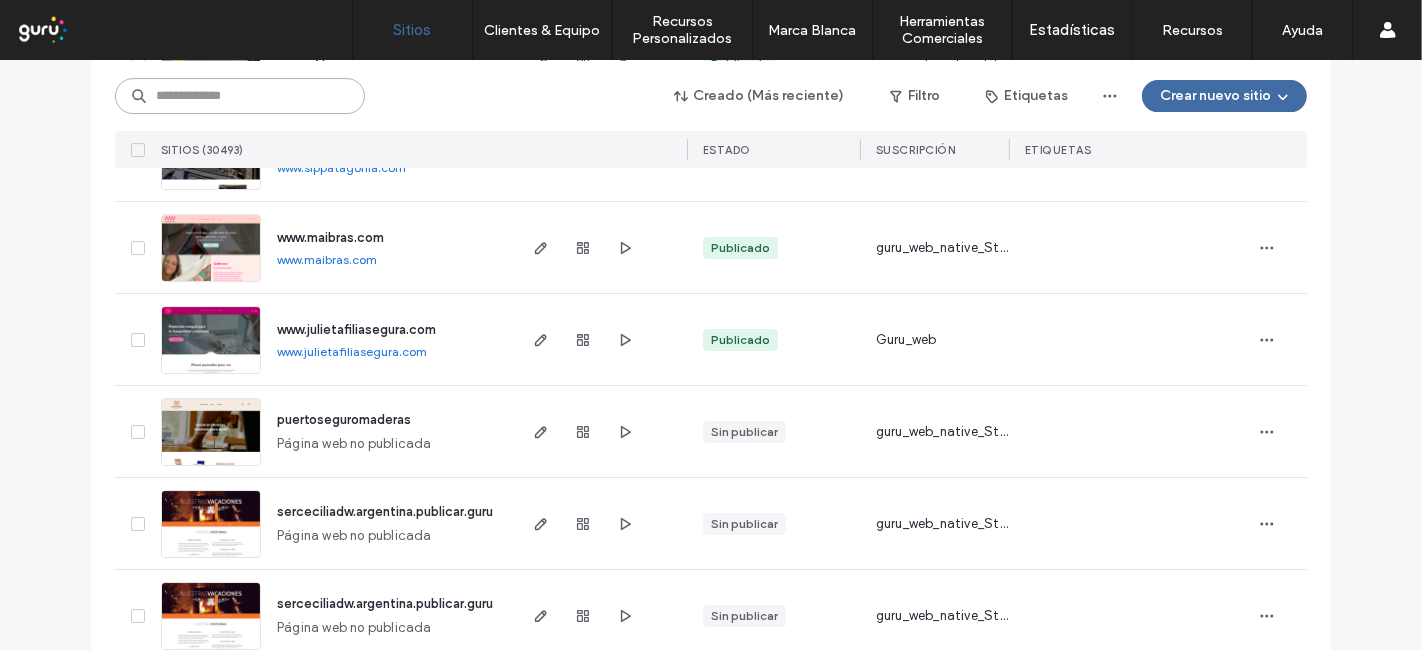 type on "*" 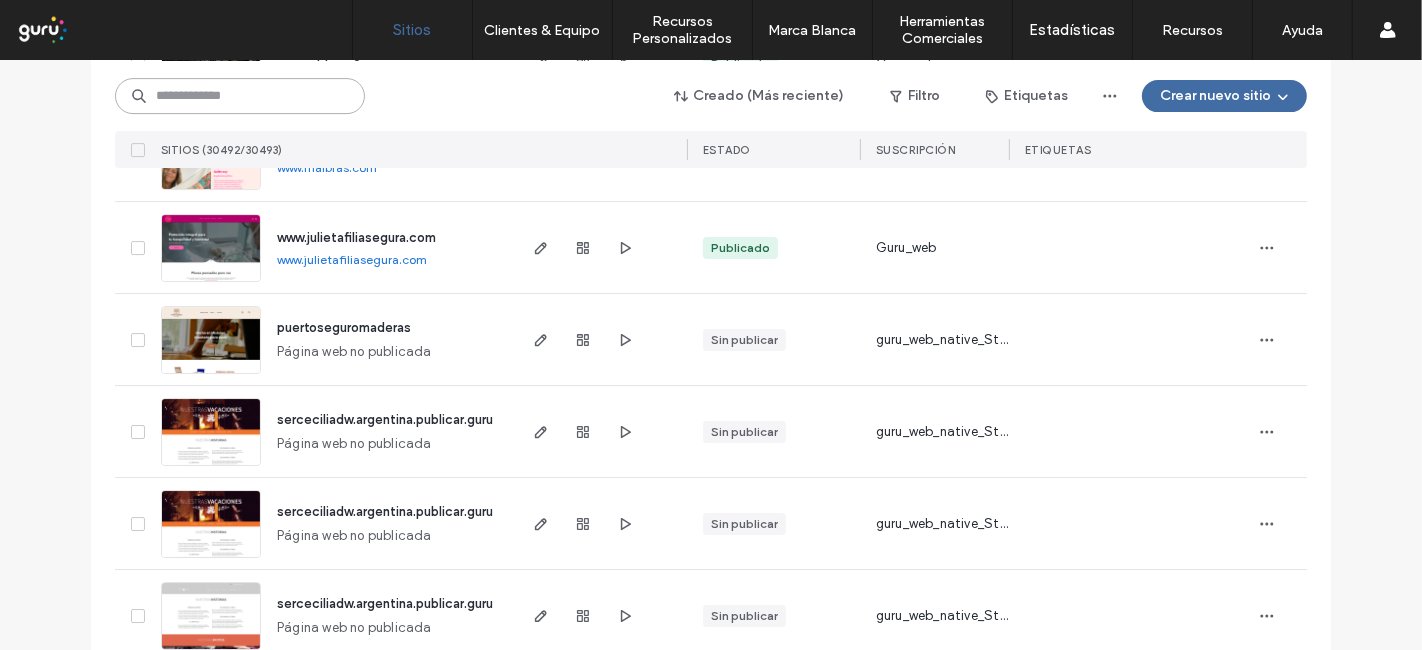 scroll, scrollTop: 5544, scrollLeft: 0, axis: vertical 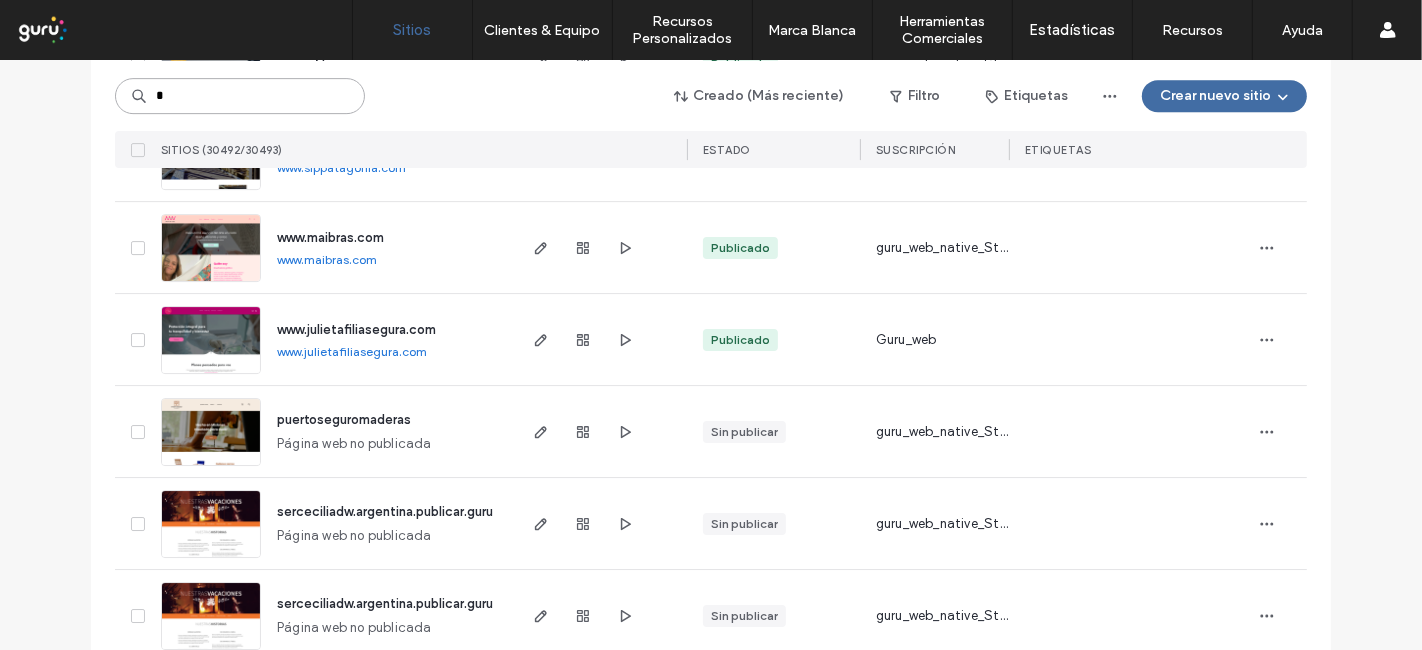 type on "*" 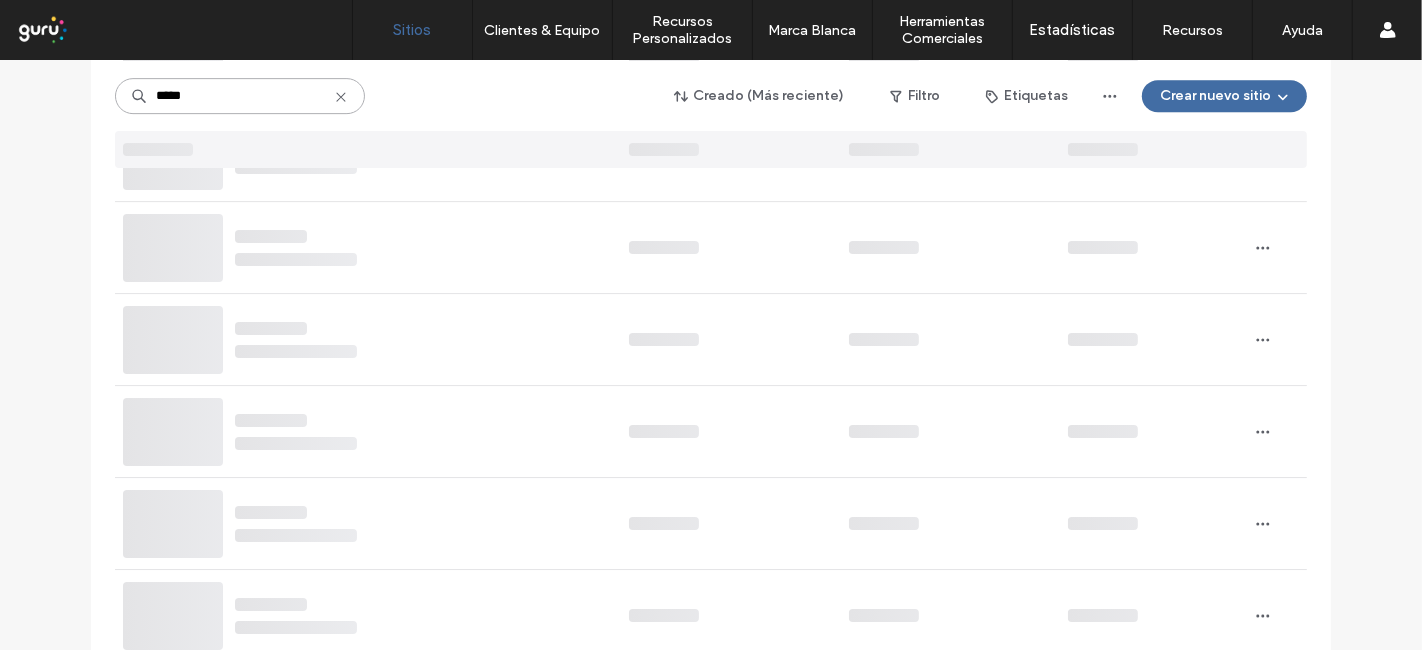 scroll, scrollTop: 0, scrollLeft: 0, axis: both 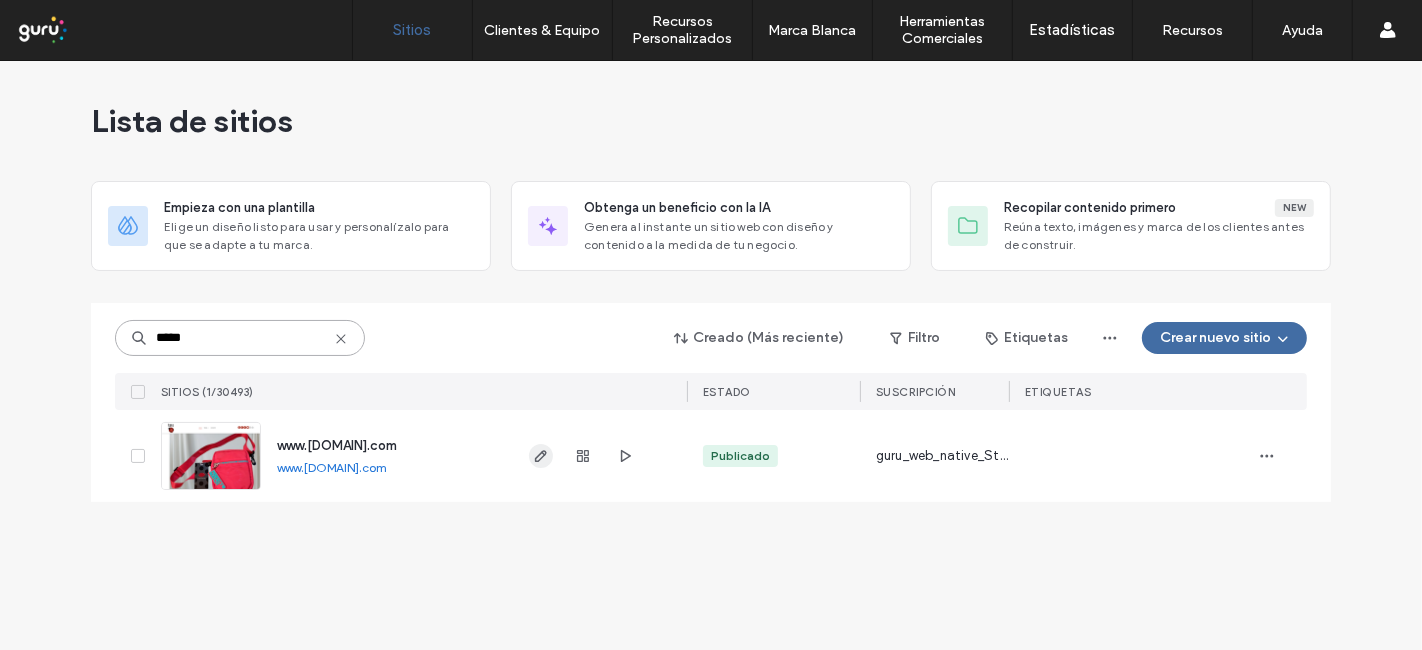type on "*****" 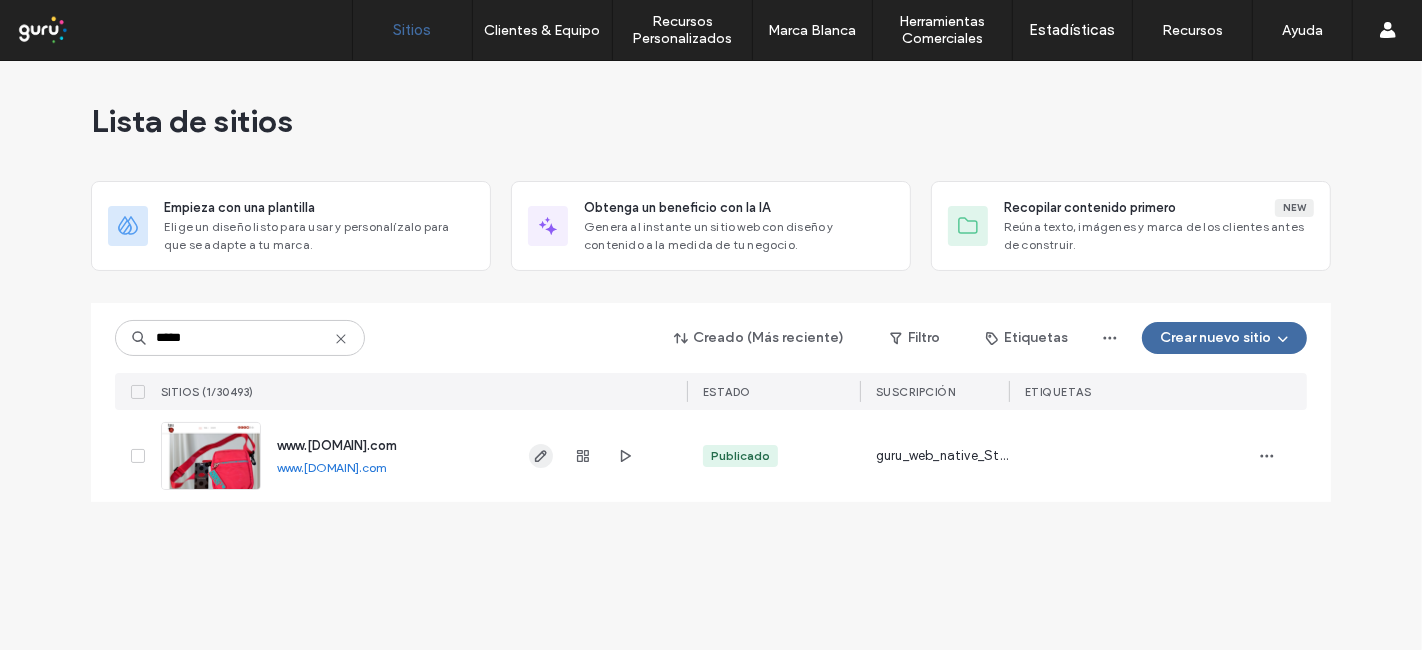 click at bounding box center [541, 456] 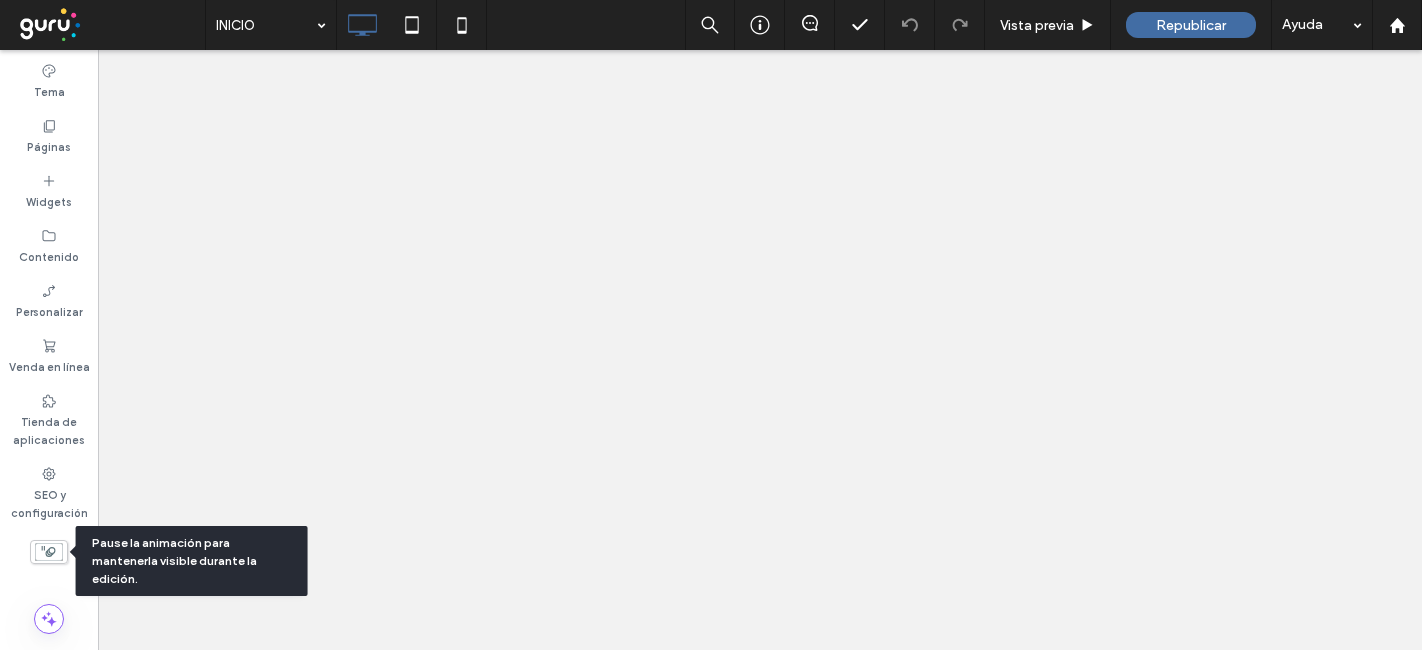 drag, startPoint x: 0, startPoint y: 0, endPoint x: 66, endPoint y: 588, distance: 591.6925 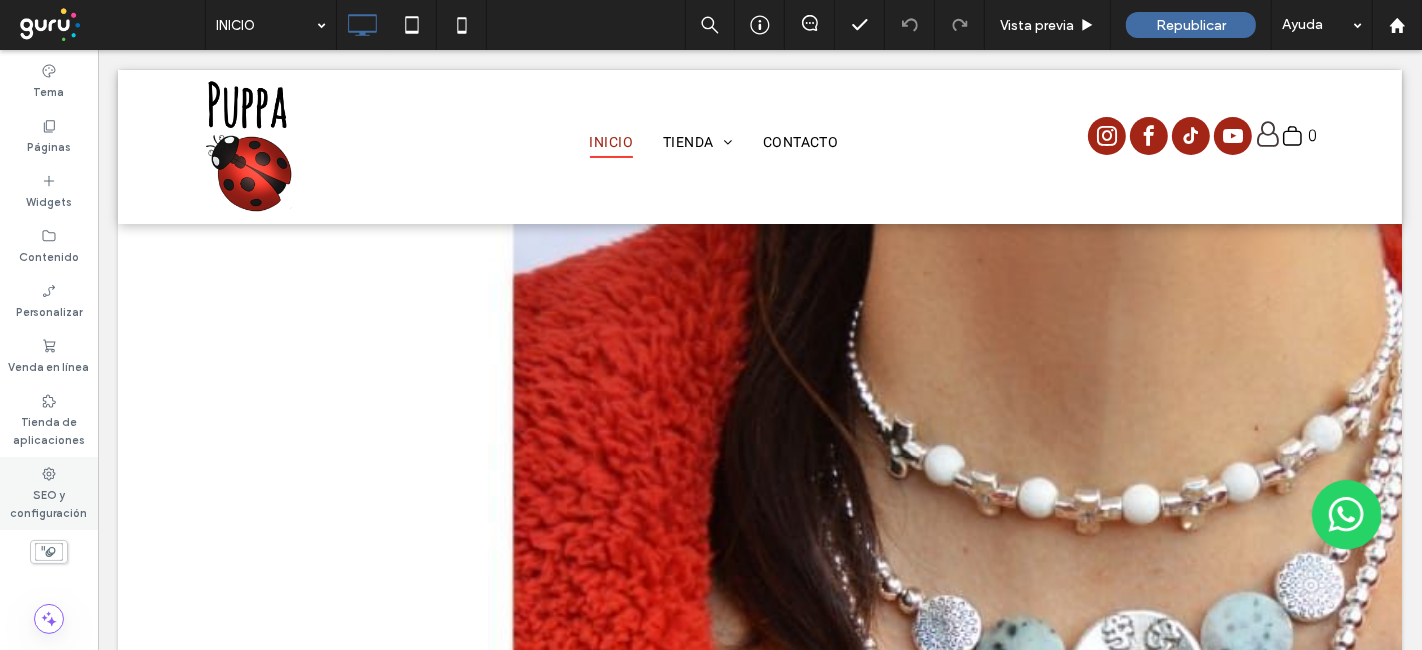 scroll, scrollTop: 0, scrollLeft: 0, axis: both 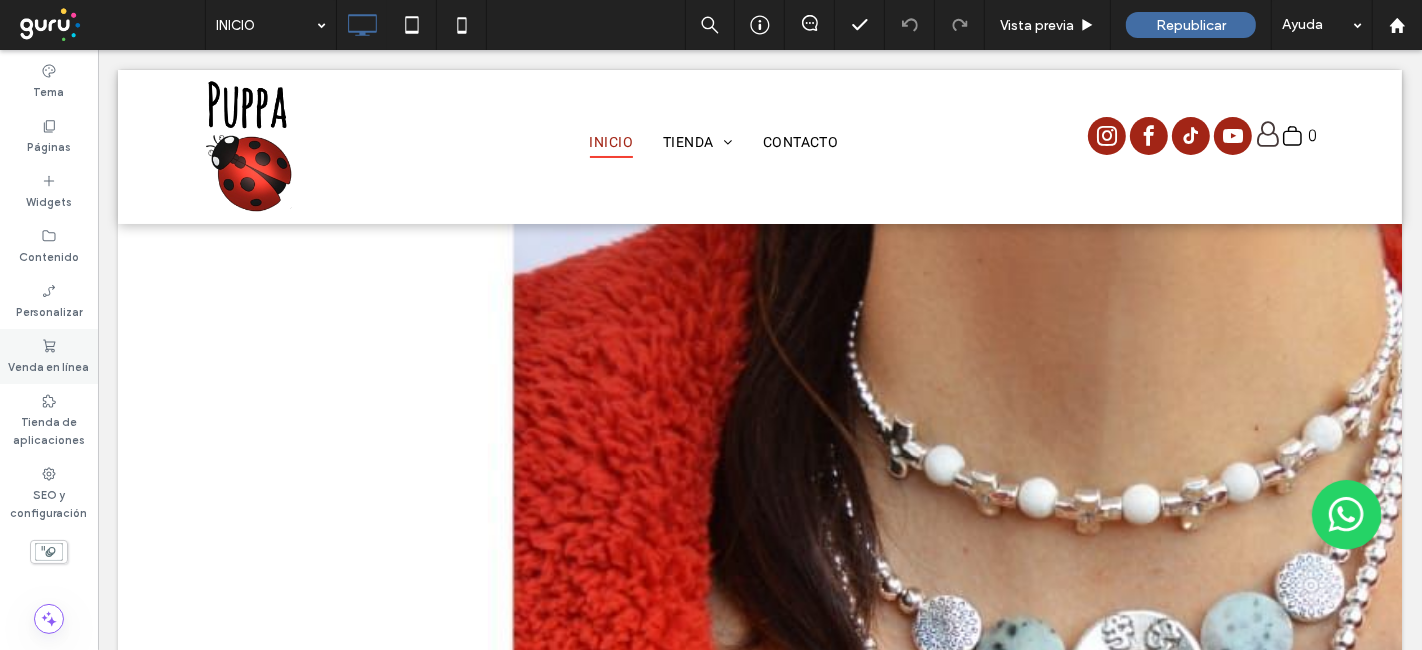 click on "Venda en línea" at bounding box center [49, 356] 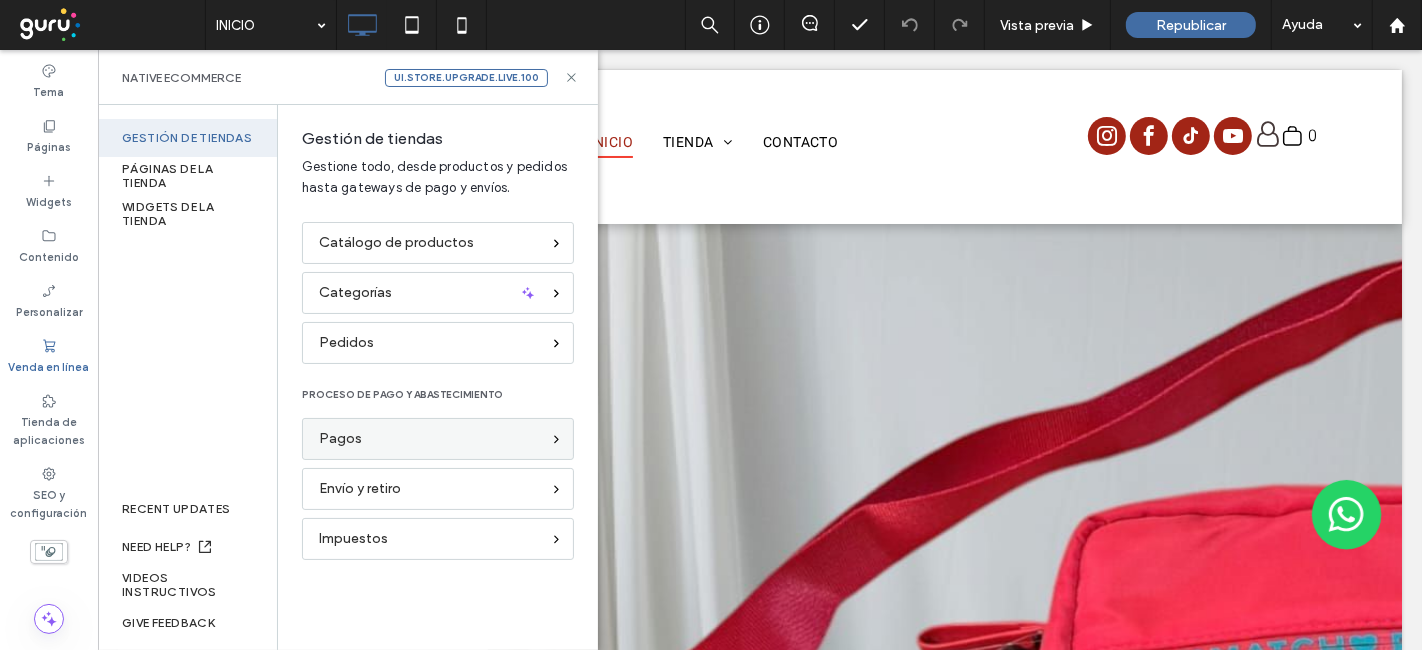 click on "Pagos" at bounding box center (429, 439) 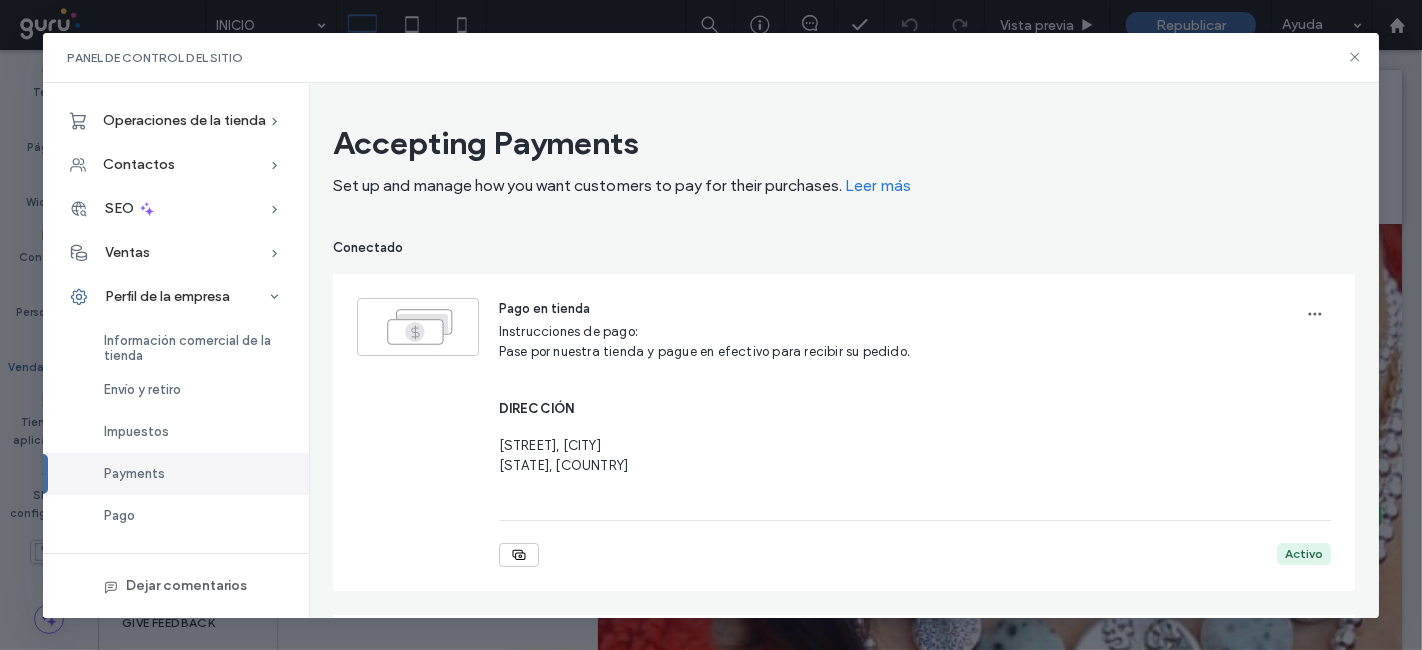 scroll, scrollTop: 468, scrollLeft: 0, axis: vertical 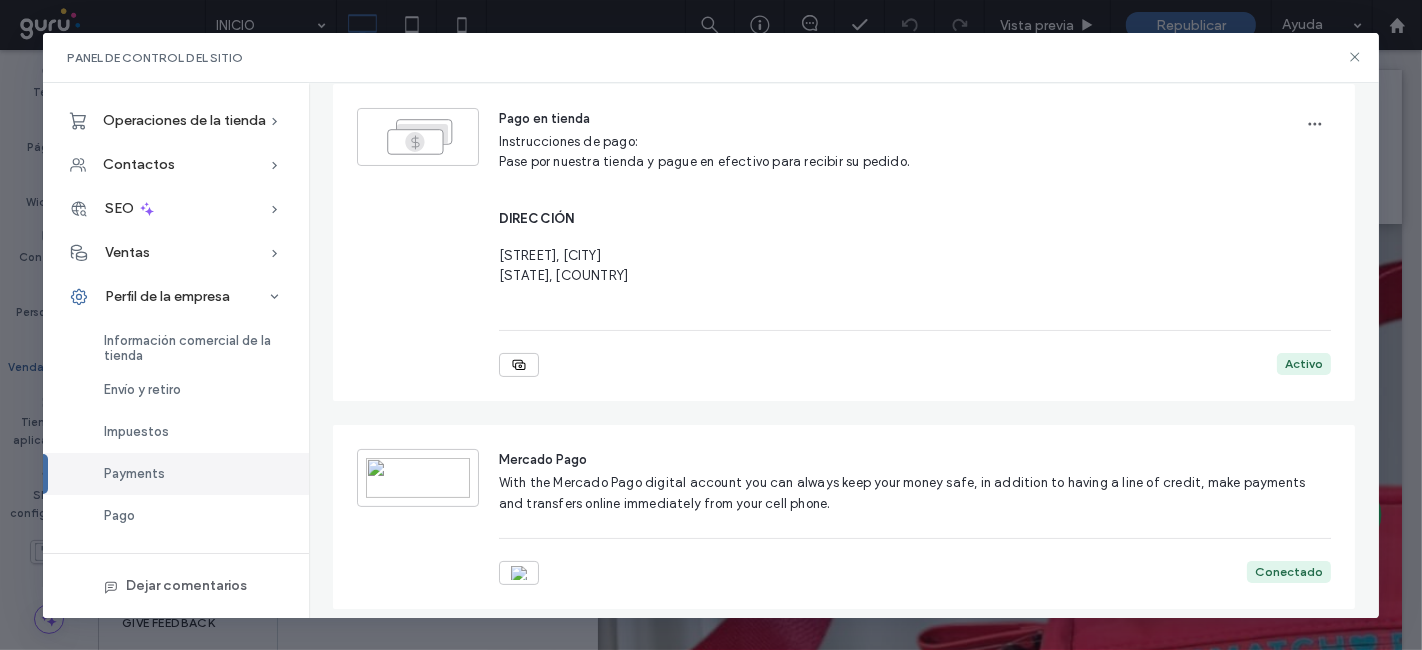 click on "With the Mercado Pago digital account you can always keep your money safe, in addition to having a line of credit, make payments and transfers online immediately from your cell phone." at bounding box center (902, 493) 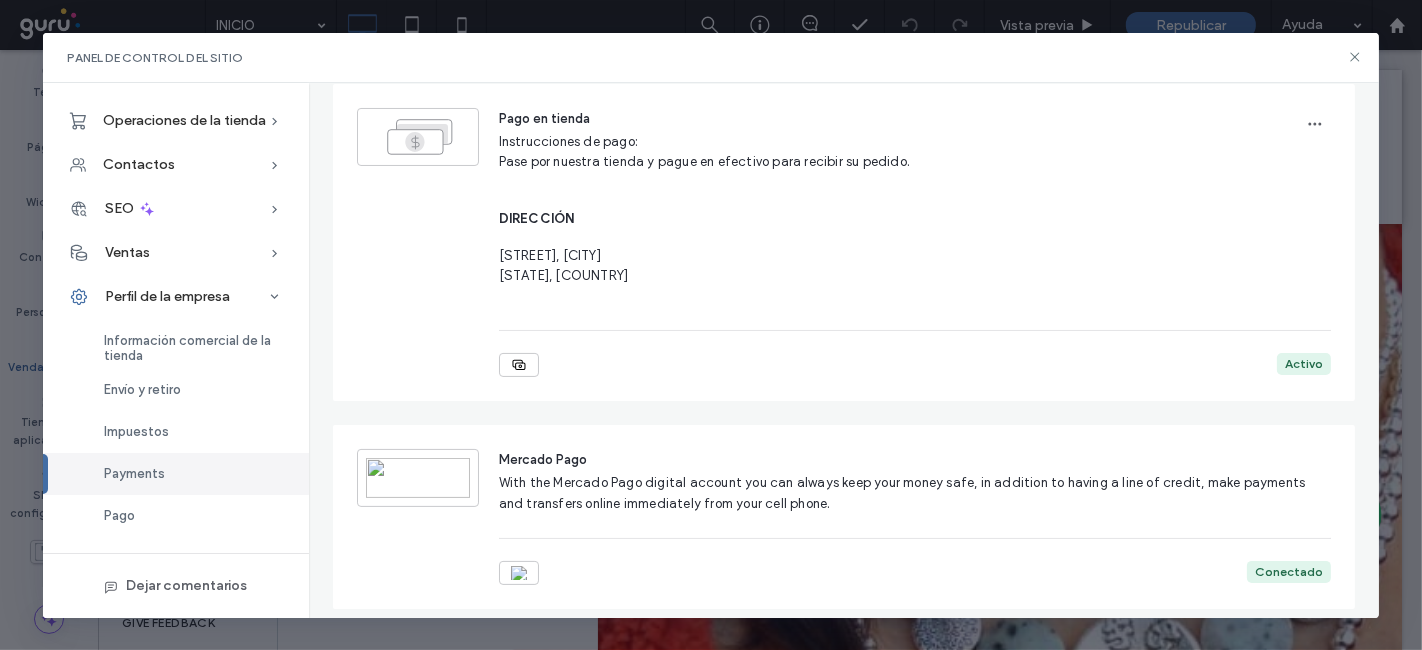 click on "Conectado" at bounding box center (1289, 572) 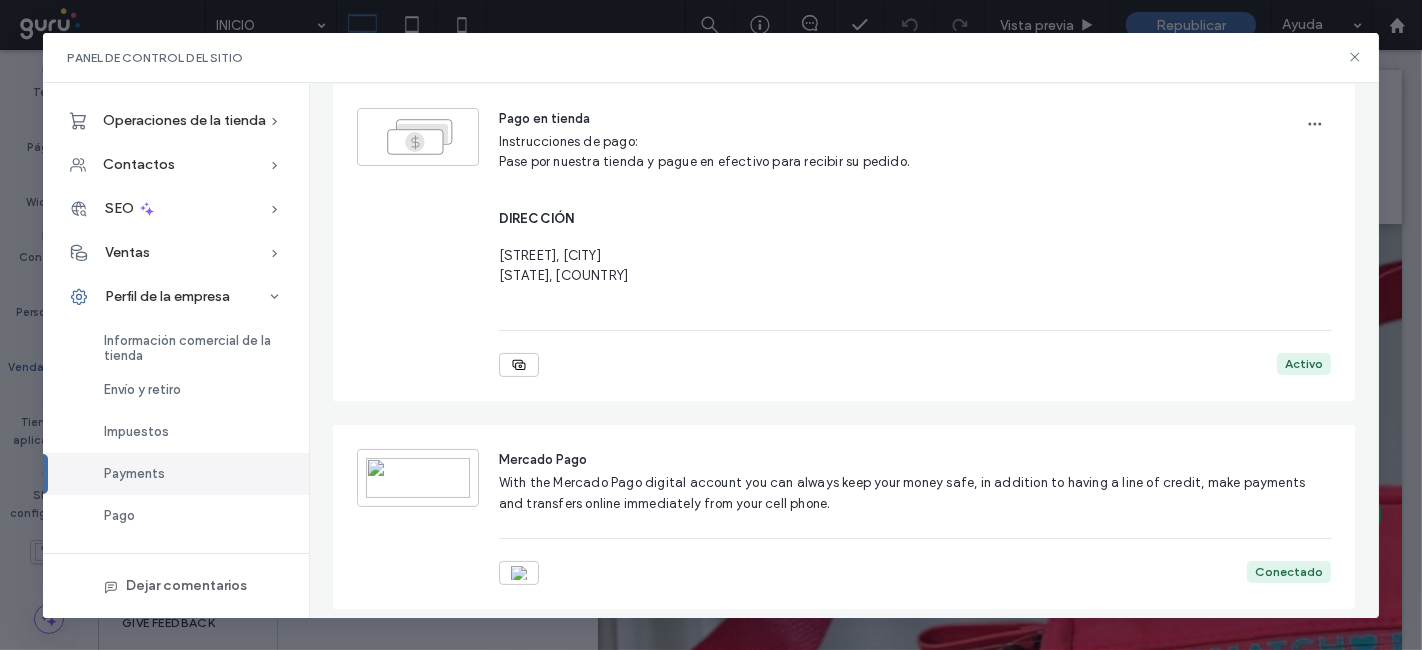 click on "Panel de control del sitio Operaciones de la tienda Catálogo de productos Categorías Opciones de productos Personalizaciones de productos Store Optimization Contactos Site Contacts SEO Visión general de SEO SEO de la página Texto alternativo de la imagen Ventas Pedidos Descuentos carritos abandonados Perfil de la empresa Información comercial de la tienda Envío y retiro Impuestos Payments Pago store Emails Configuración de notificación Dejar comentarios Accepting Payments Set up and manage how you want customers to pay for their purchases.   Leer más Conectado Pago en tienda Instrucciones de pago:   Pase por nuestra tienda y pague en efectivo para recibir su pedido.  DIRECCIÓN Cnel. Díaz 413, Paraná Entre Ríos, Argentina Activo Mercado Pago With the Mercado Pago digital account you can always keep your money safe, in addition to having a line of credit, make payments and transfers online immediately from your cell phone. Conectado No conectado Stripe conectar conectar PayPal Express Checkout" at bounding box center (711, 325) 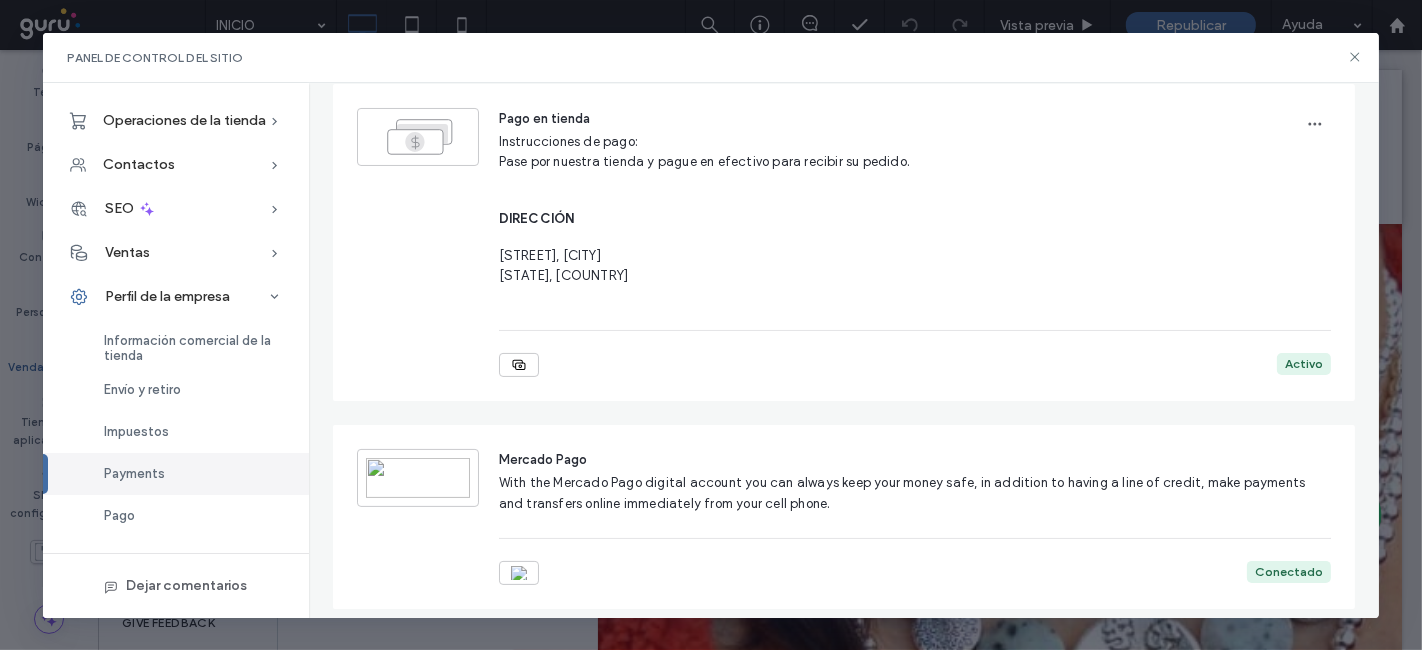 click on "Panel de control del sitio" at bounding box center [711, 58] 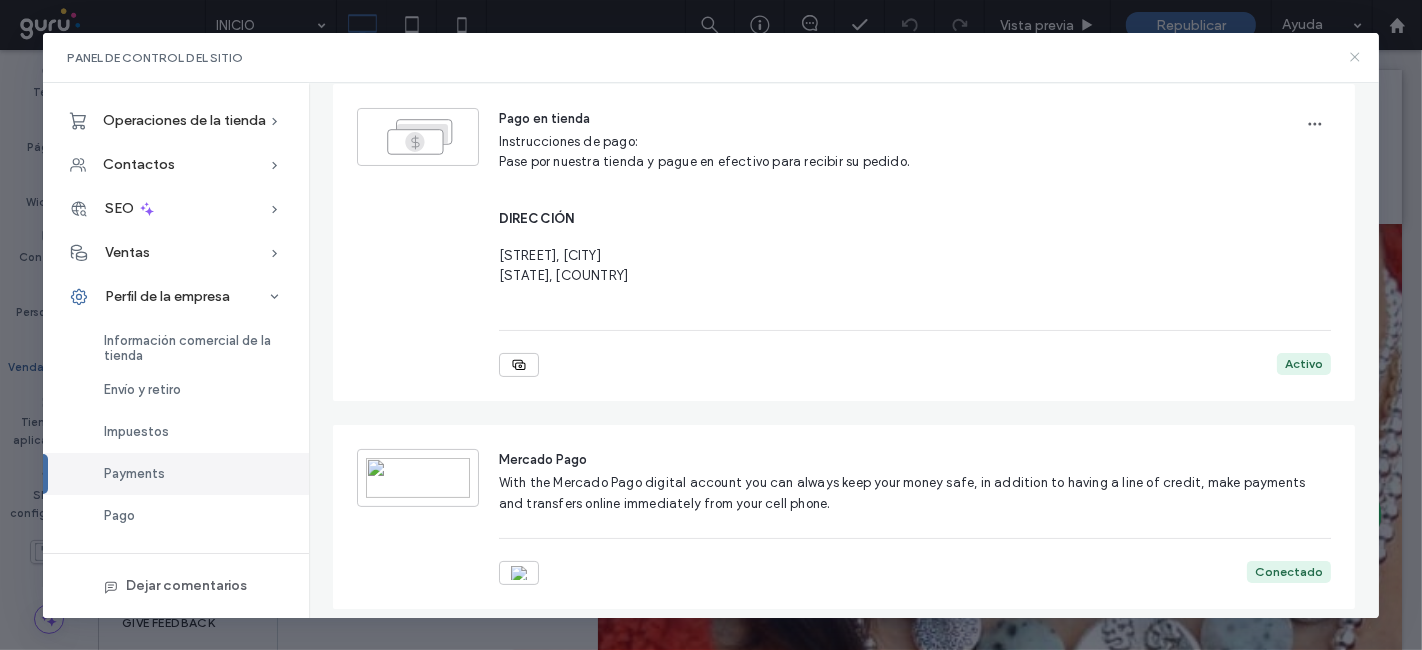 click 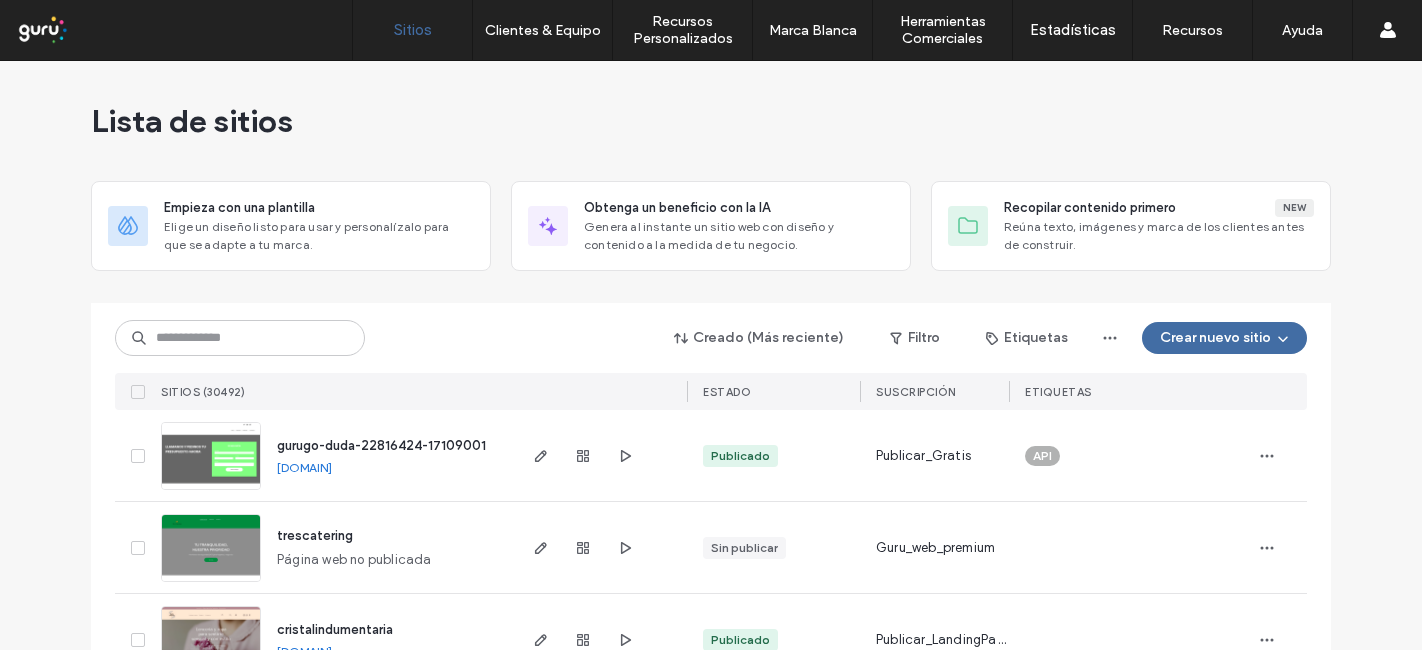 scroll, scrollTop: 0, scrollLeft: 0, axis: both 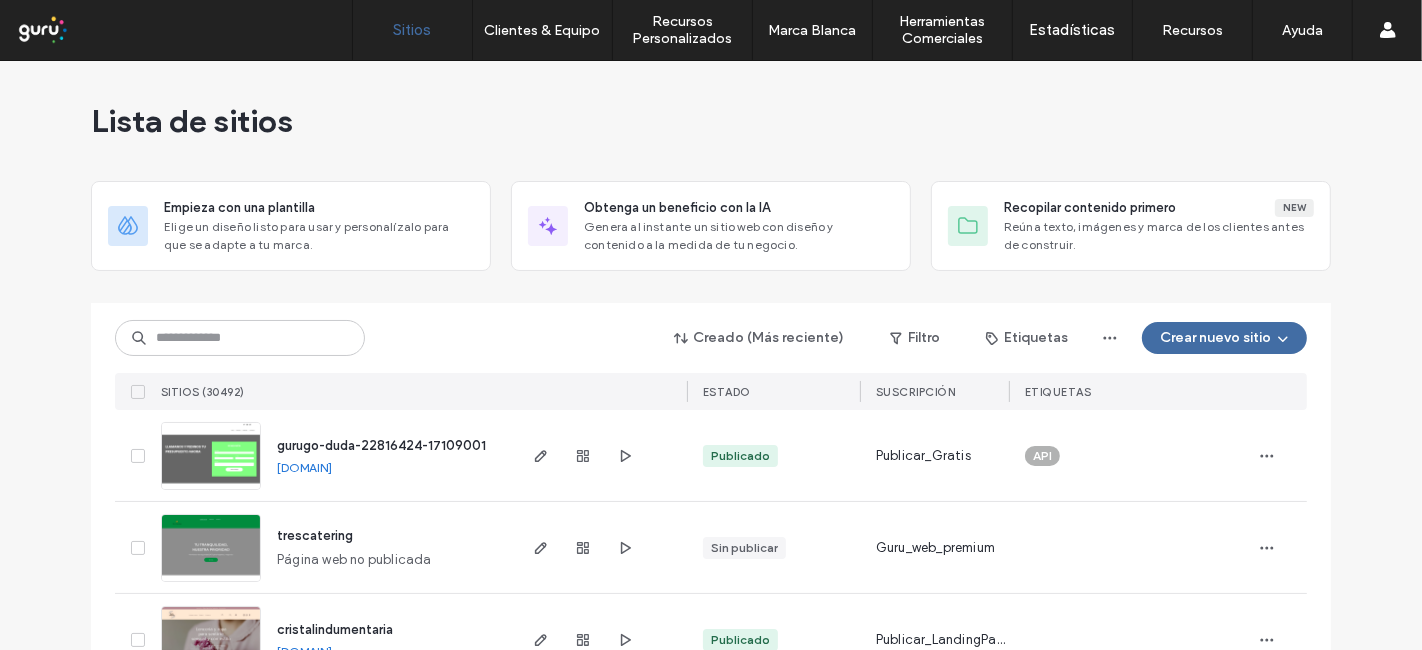 drag, startPoint x: 245, startPoint y: 368, endPoint x: 266, endPoint y: 344, distance: 31.890438 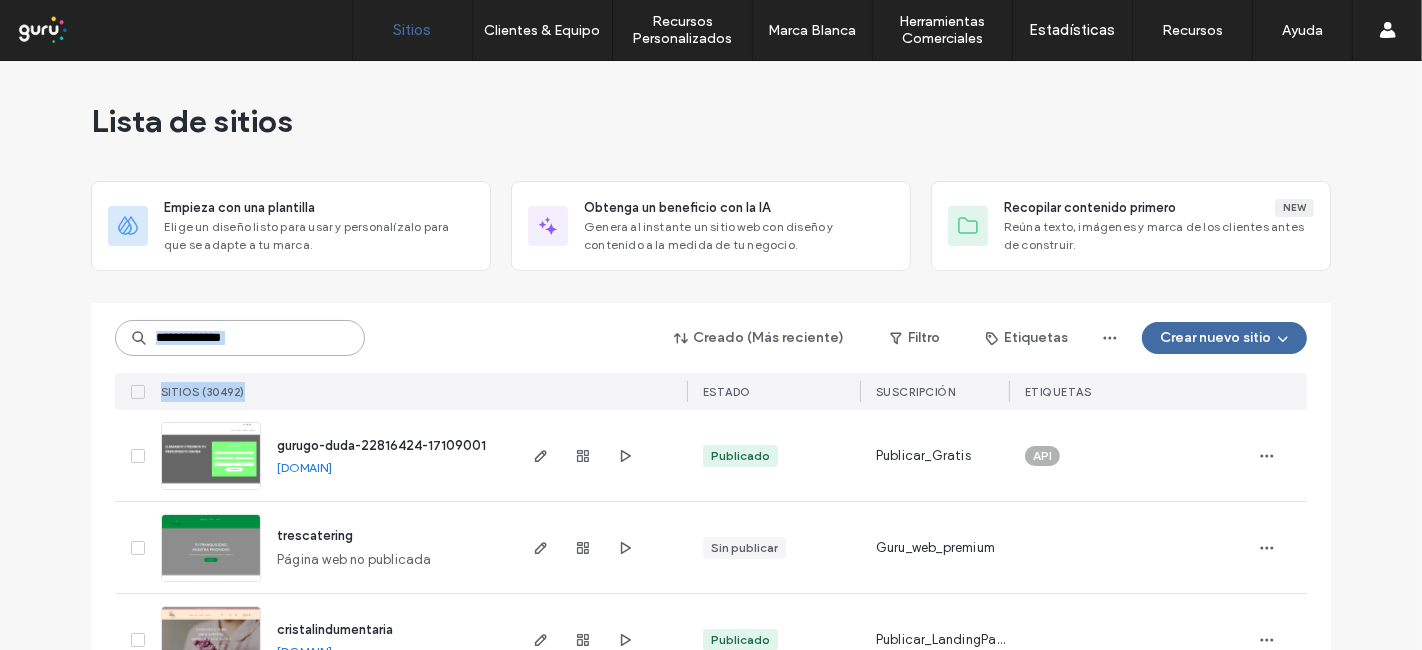 click at bounding box center (240, 338) 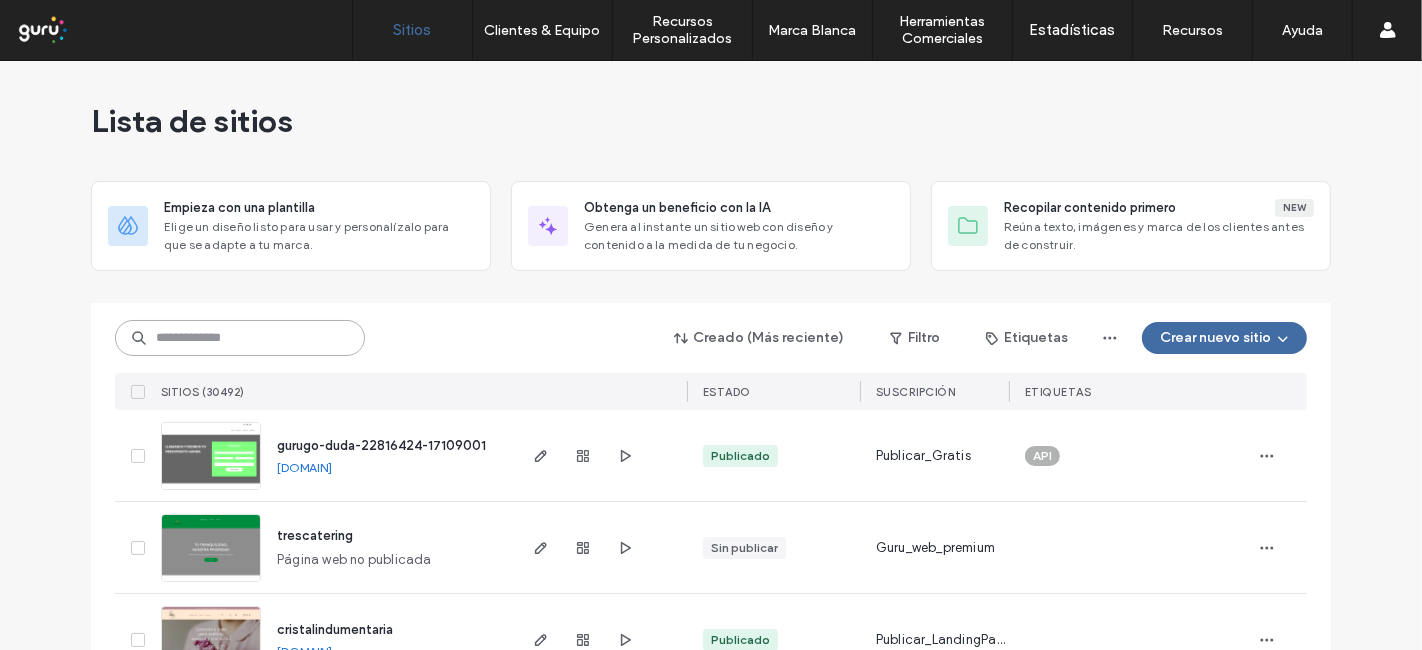 paste on "**********" 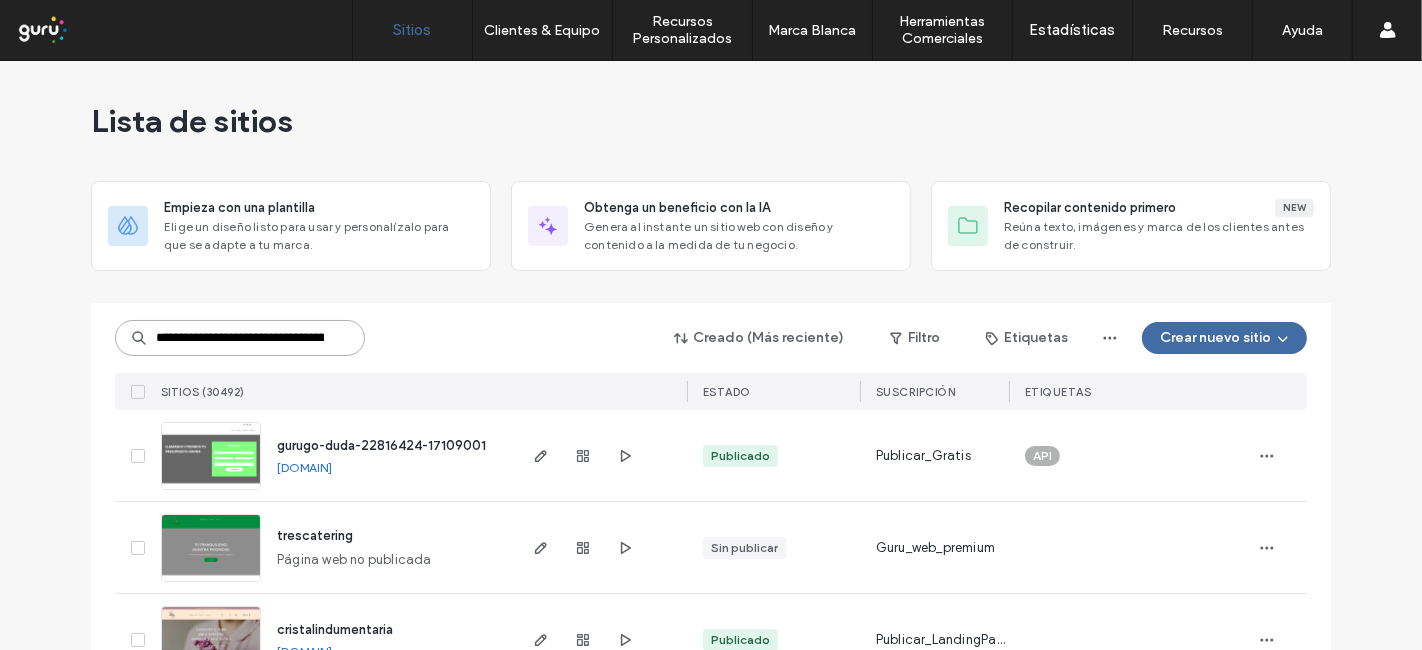 scroll, scrollTop: 0, scrollLeft: 86, axis: horizontal 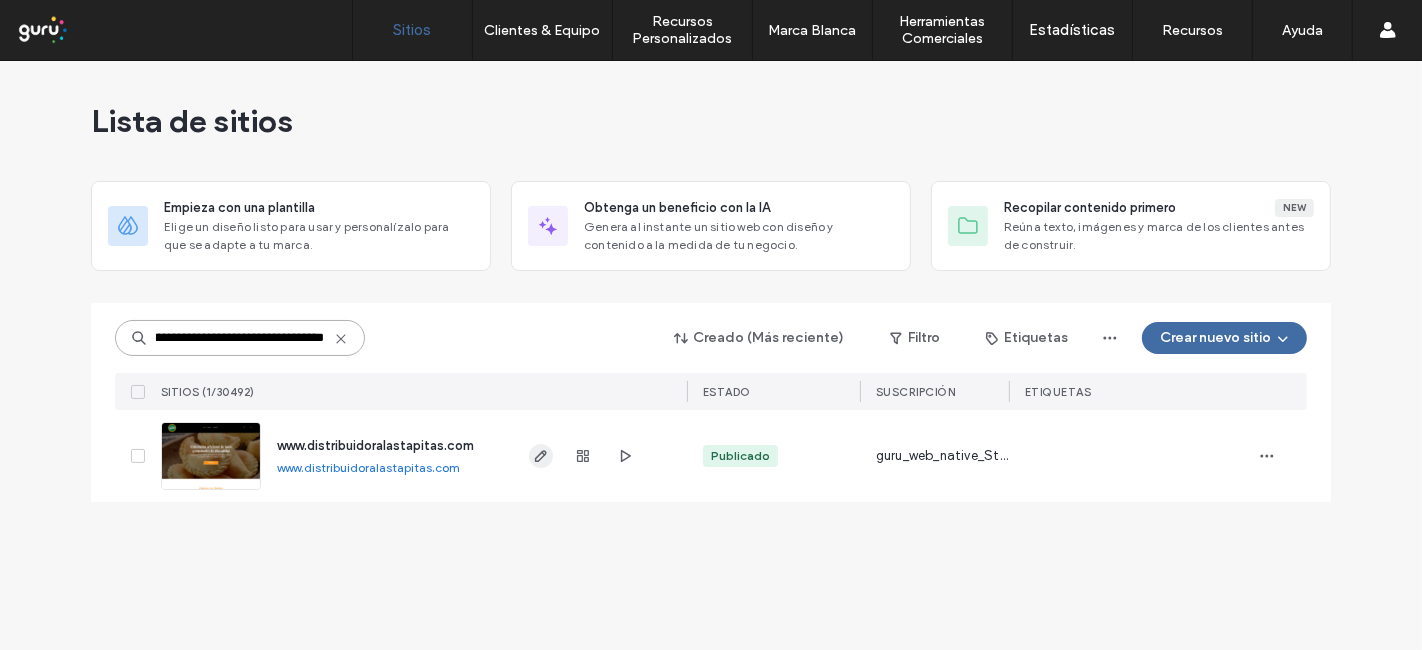 type on "**********" 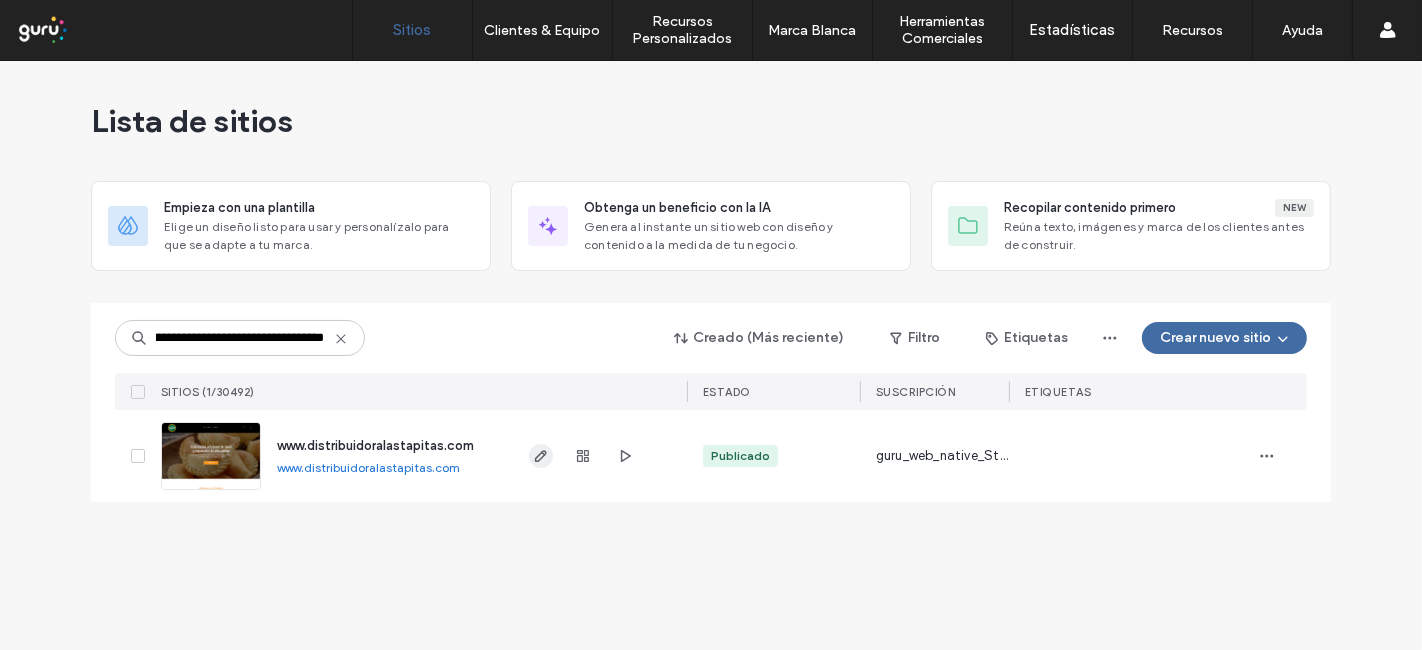 scroll, scrollTop: 0, scrollLeft: 0, axis: both 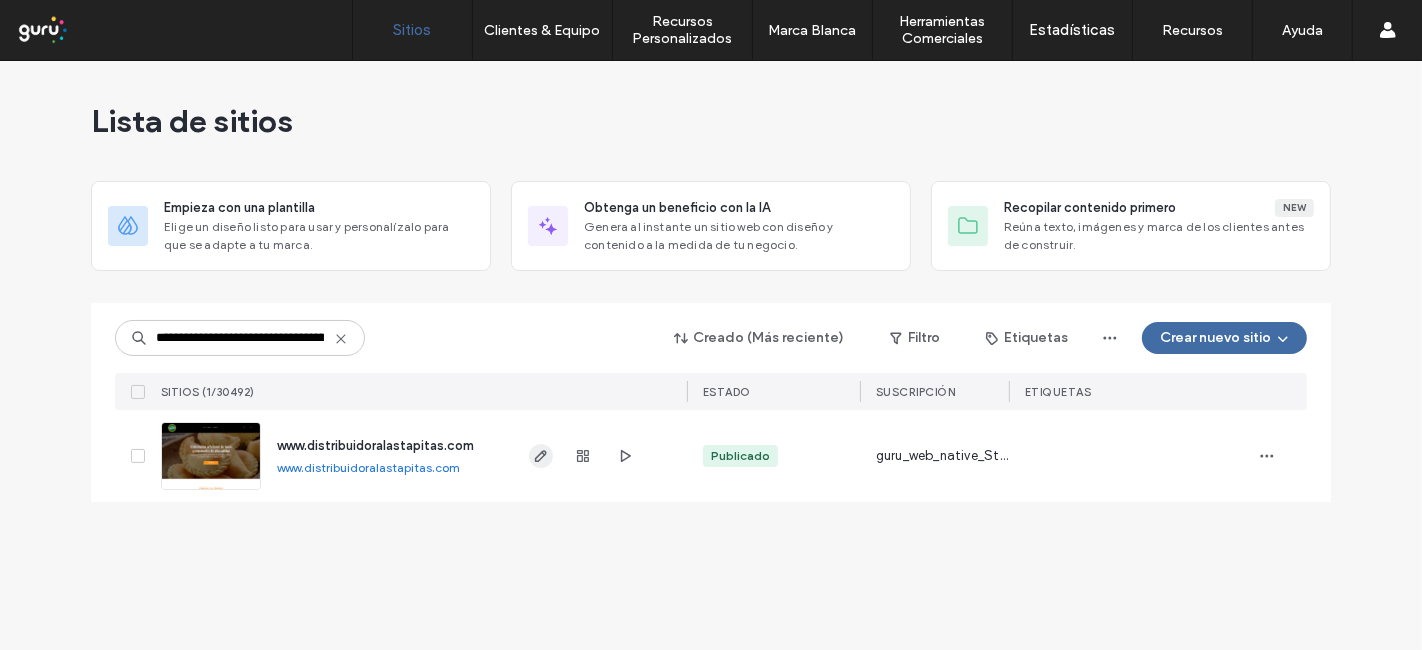 click 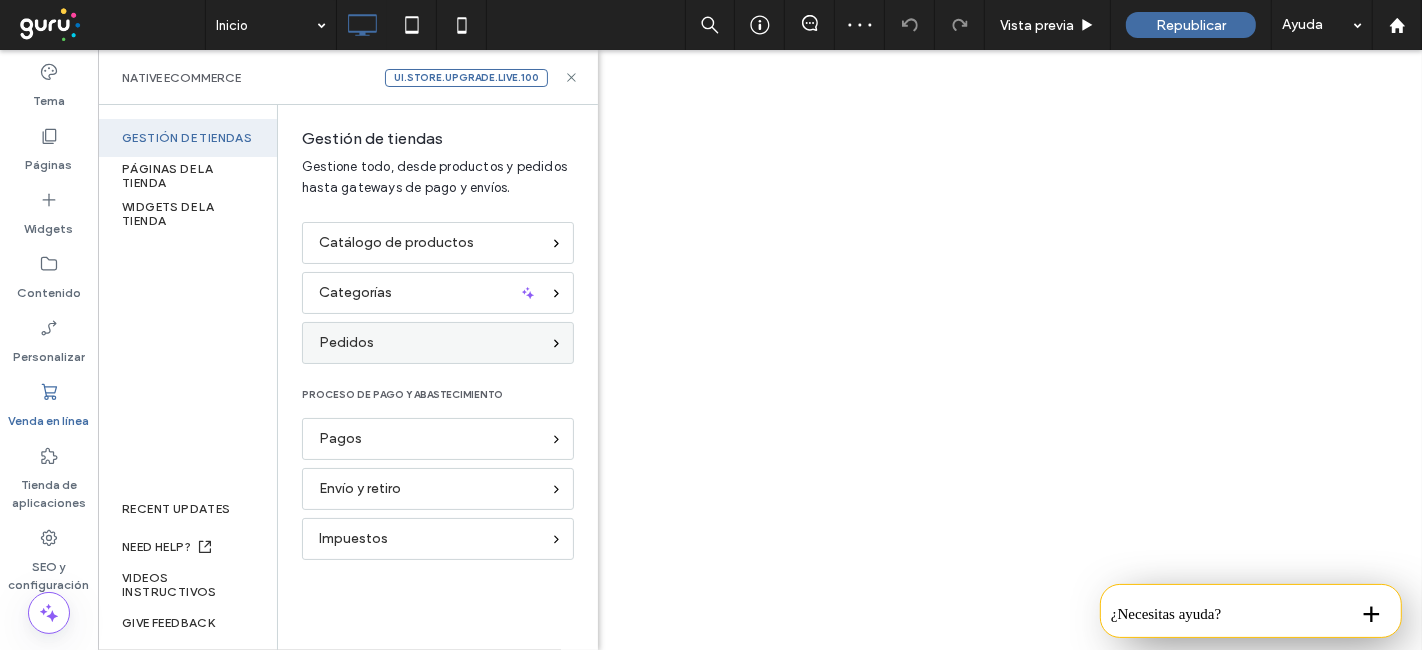scroll, scrollTop: 0, scrollLeft: 0, axis: both 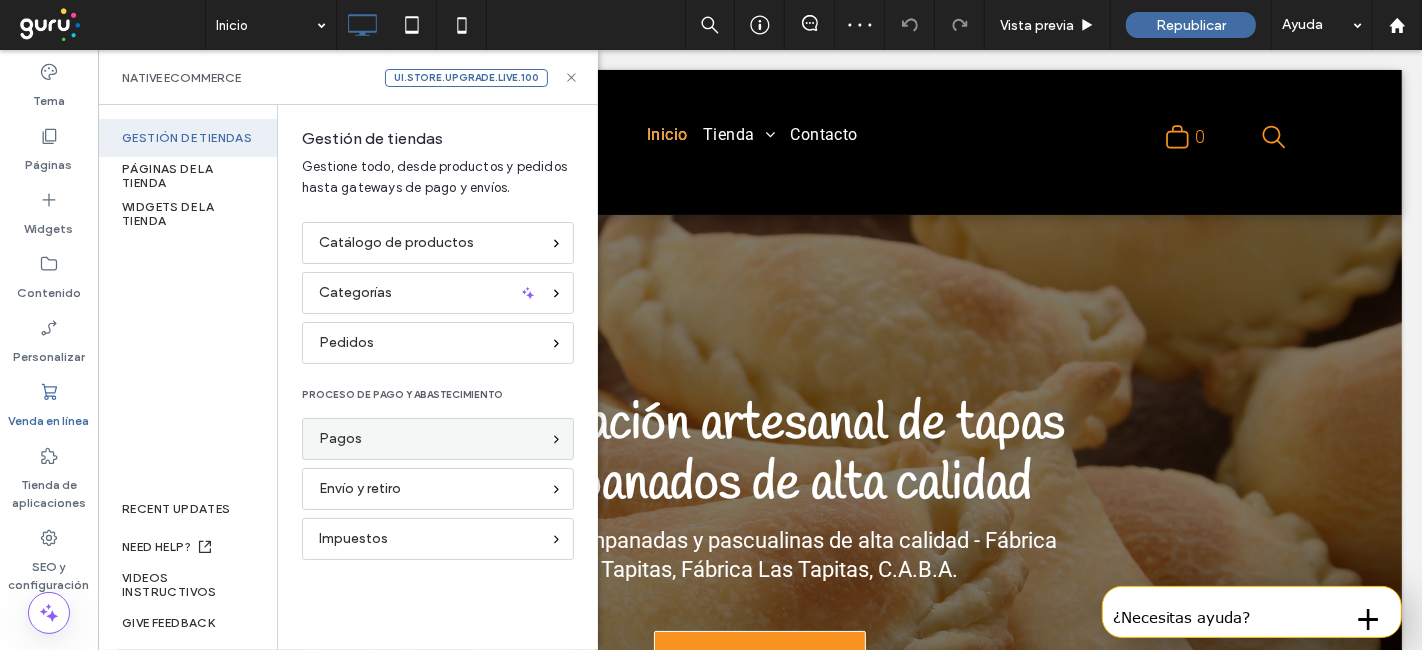 click on "Pagos" at bounding box center (438, 439) 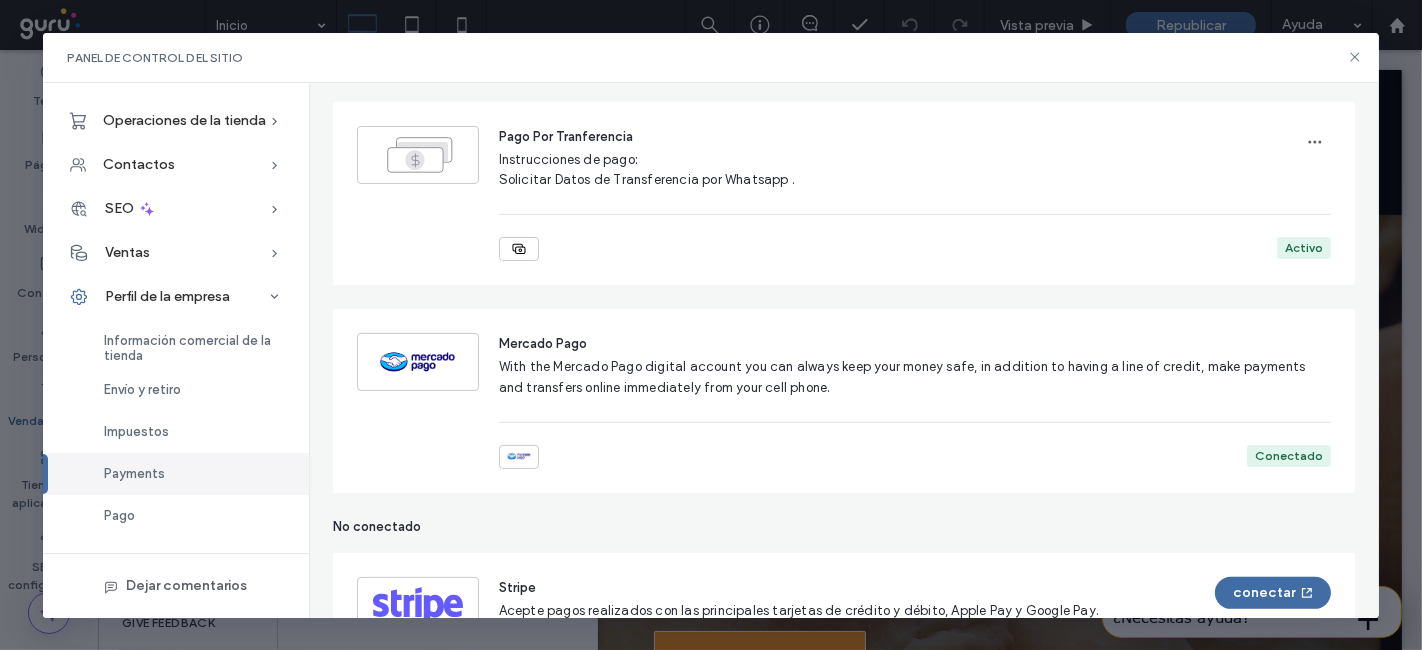 scroll, scrollTop: 398, scrollLeft: 0, axis: vertical 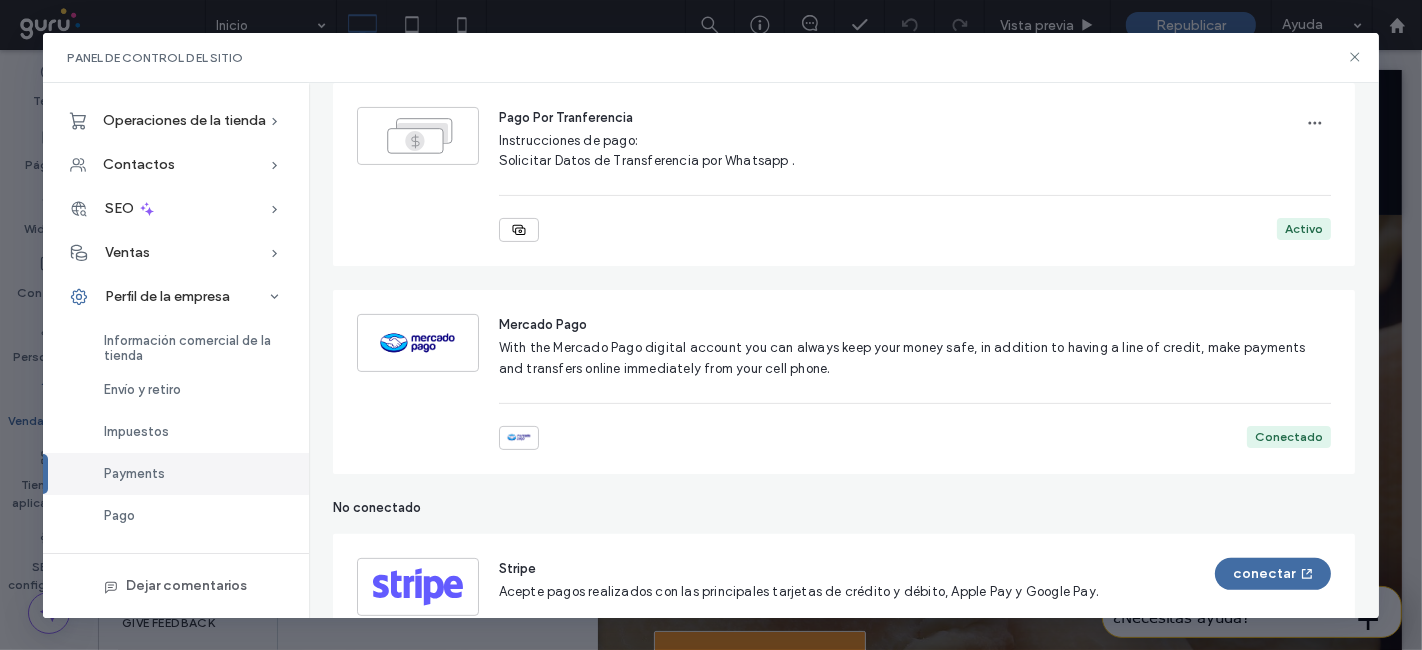 click on "Mercado Pago With the Mercado Pago digital account you can always keep your money safe, in addition to having a line of credit, make payments and transfers online immediately from your cell phone. Conectado" at bounding box center (915, 382) 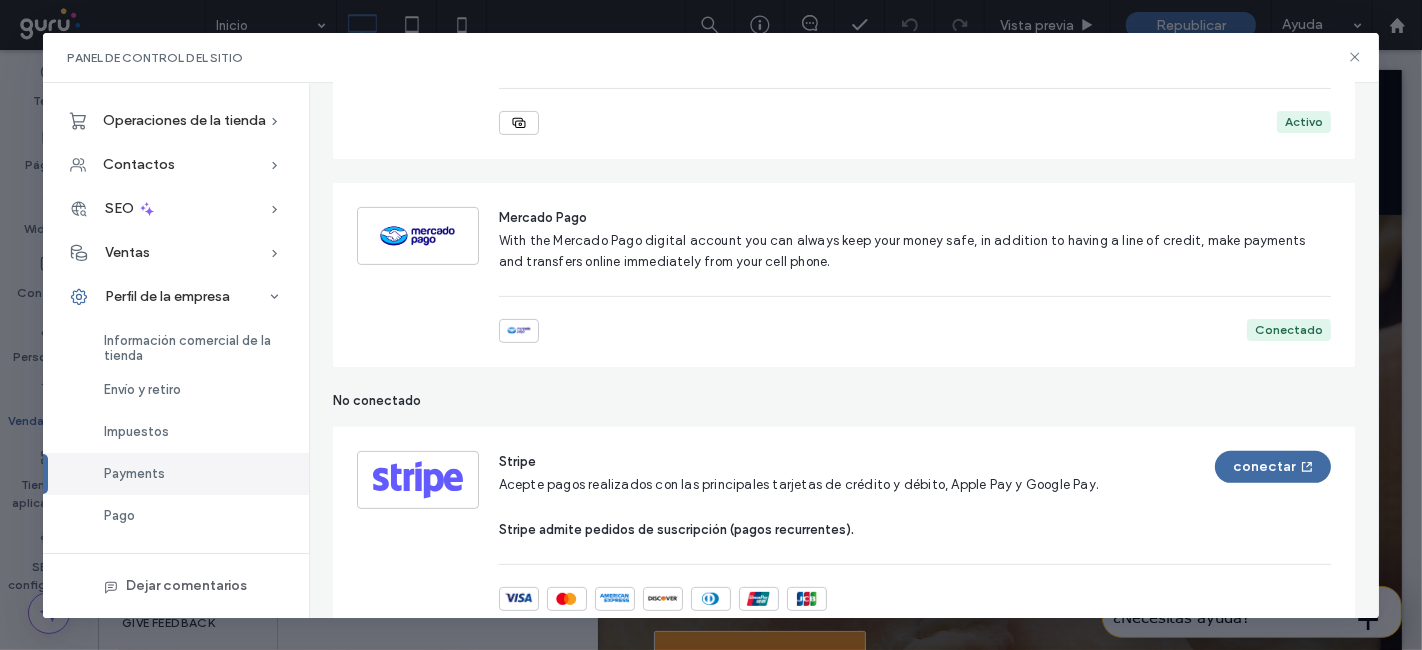 scroll, scrollTop: 509, scrollLeft: 0, axis: vertical 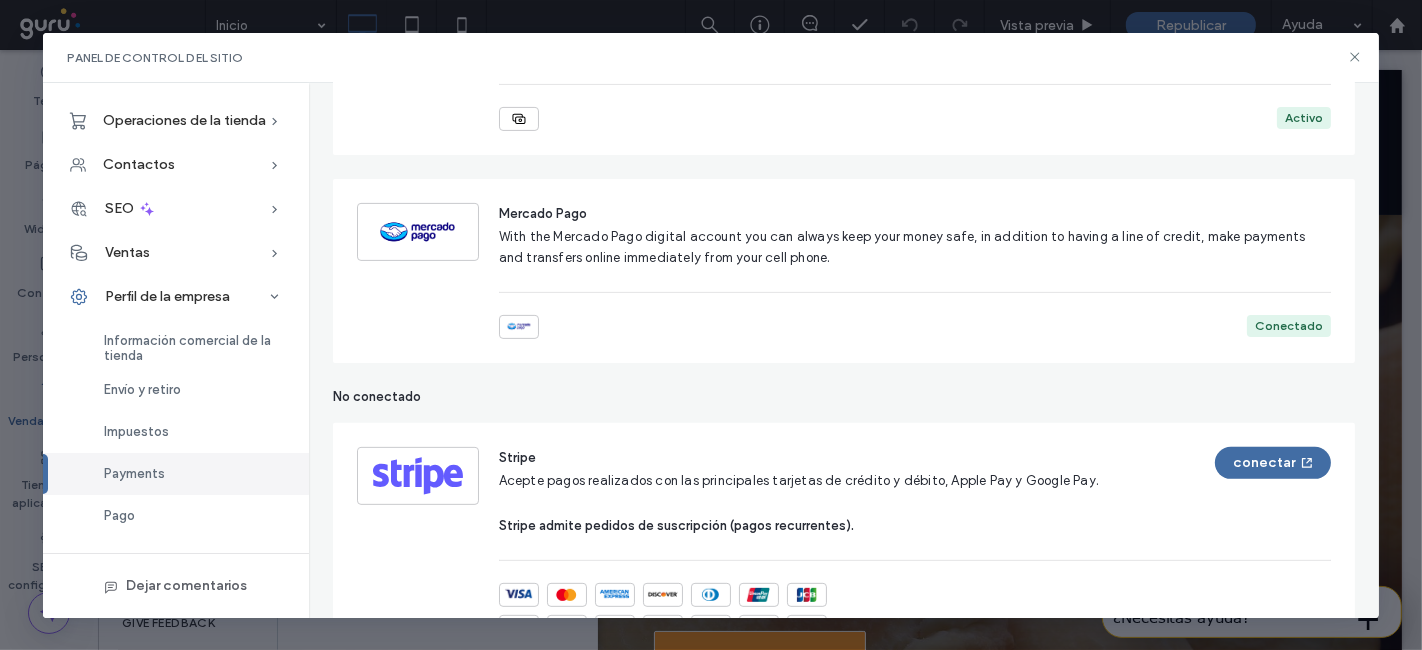 click on "With the Mercado Pago digital account you can always keep your money safe, in addition to having a line of credit, make payments and transfers online immediately from your cell phone." at bounding box center [902, 247] 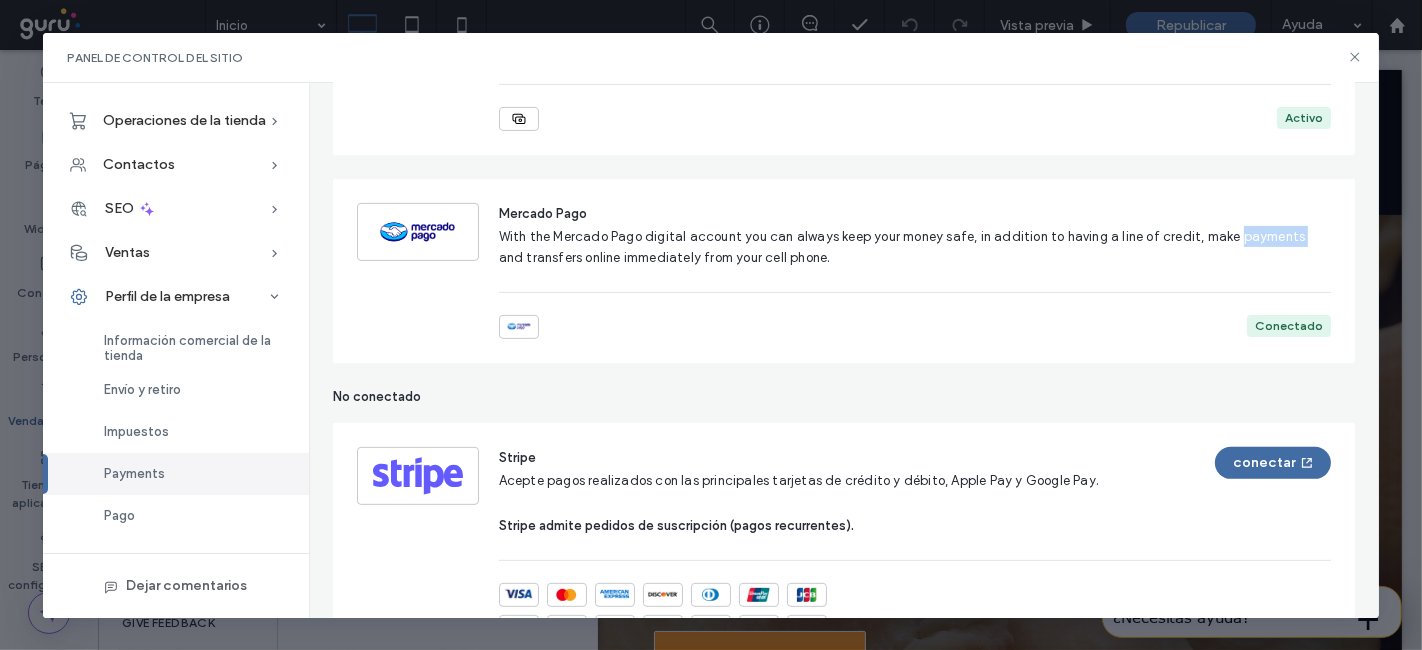 click on "With the Mercado Pago digital account you can always keep your money safe, in addition to having a line of credit, make payments and transfers online immediately from your cell phone." at bounding box center (902, 247) 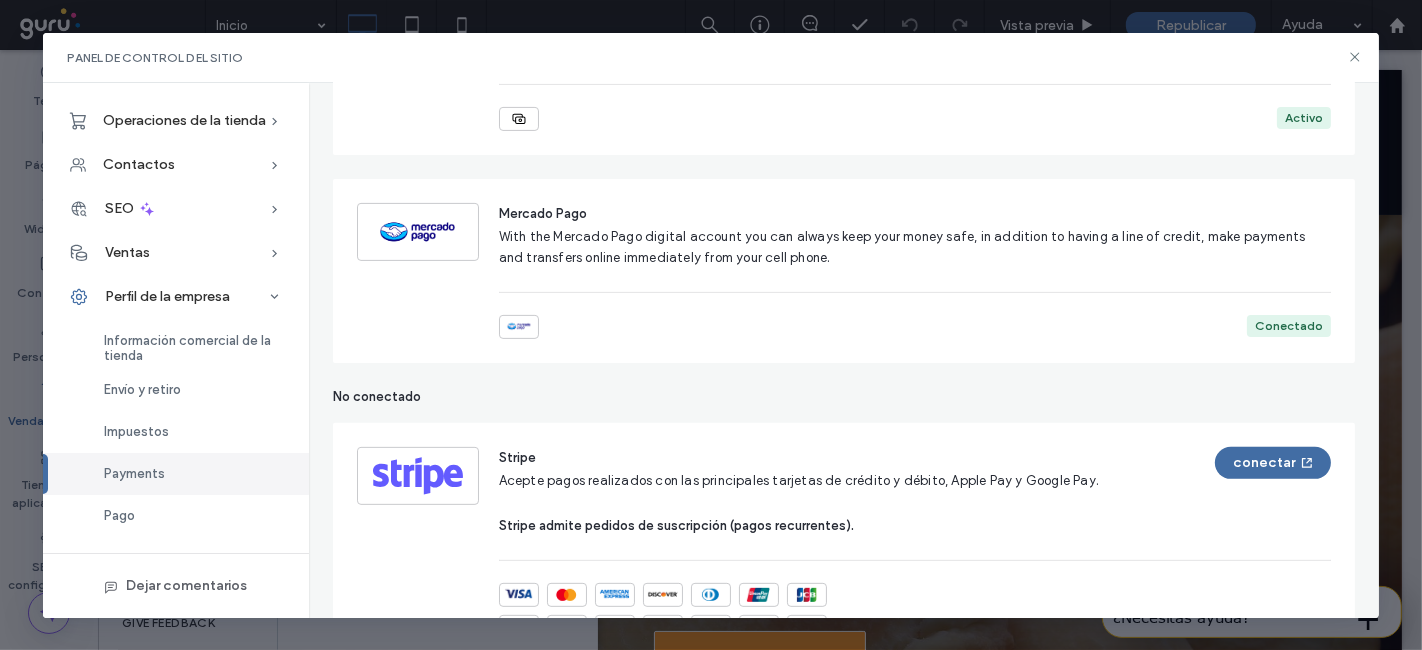 click on "Mercado Pago With the Mercado Pago digital account you can always keep your money safe, in addition to having a line of credit, make payments and transfers online immediately from your cell phone. Conectado" at bounding box center [844, 271] 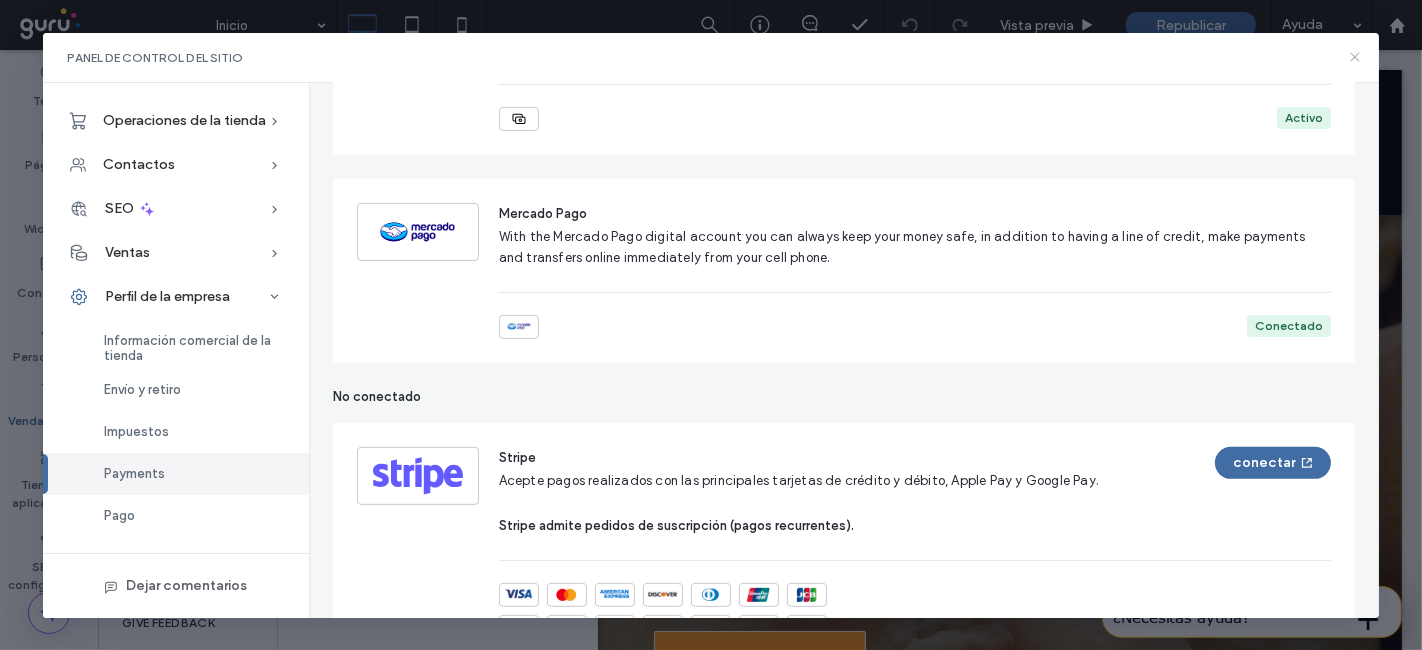 click 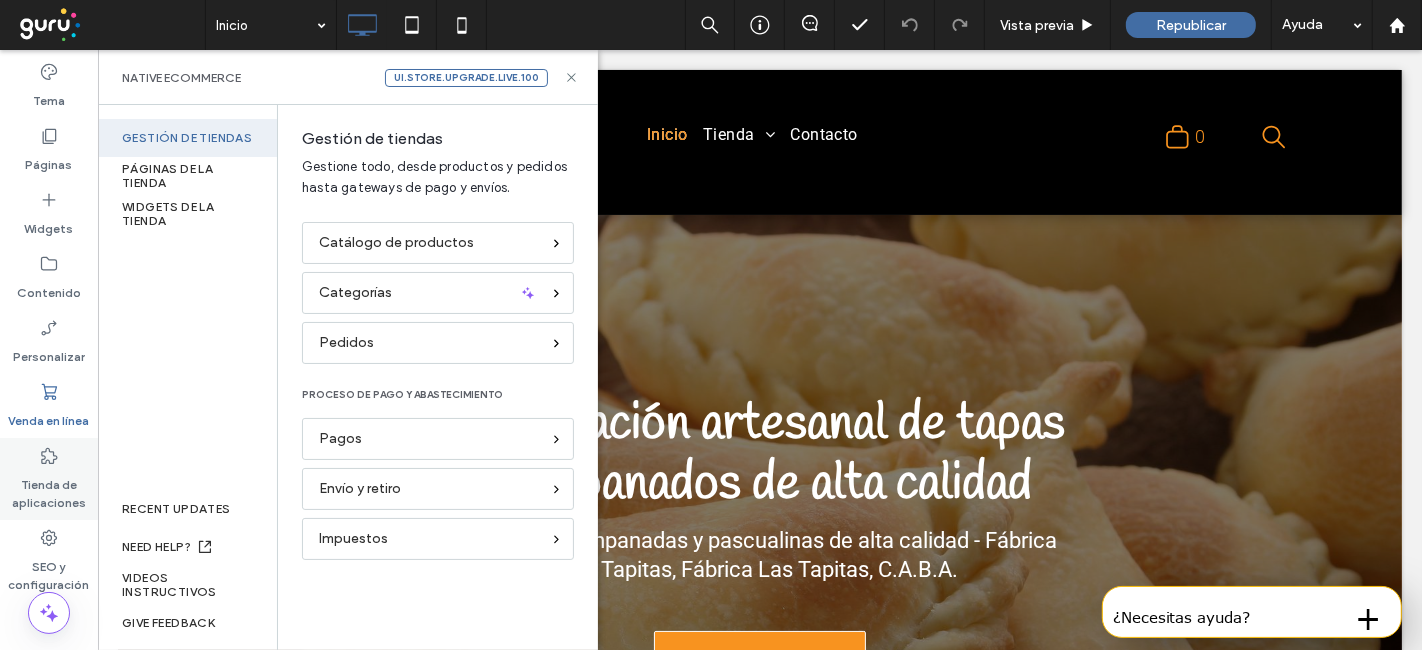 click on "Tienda de aplicaciones" at bounding box center [49, 489] 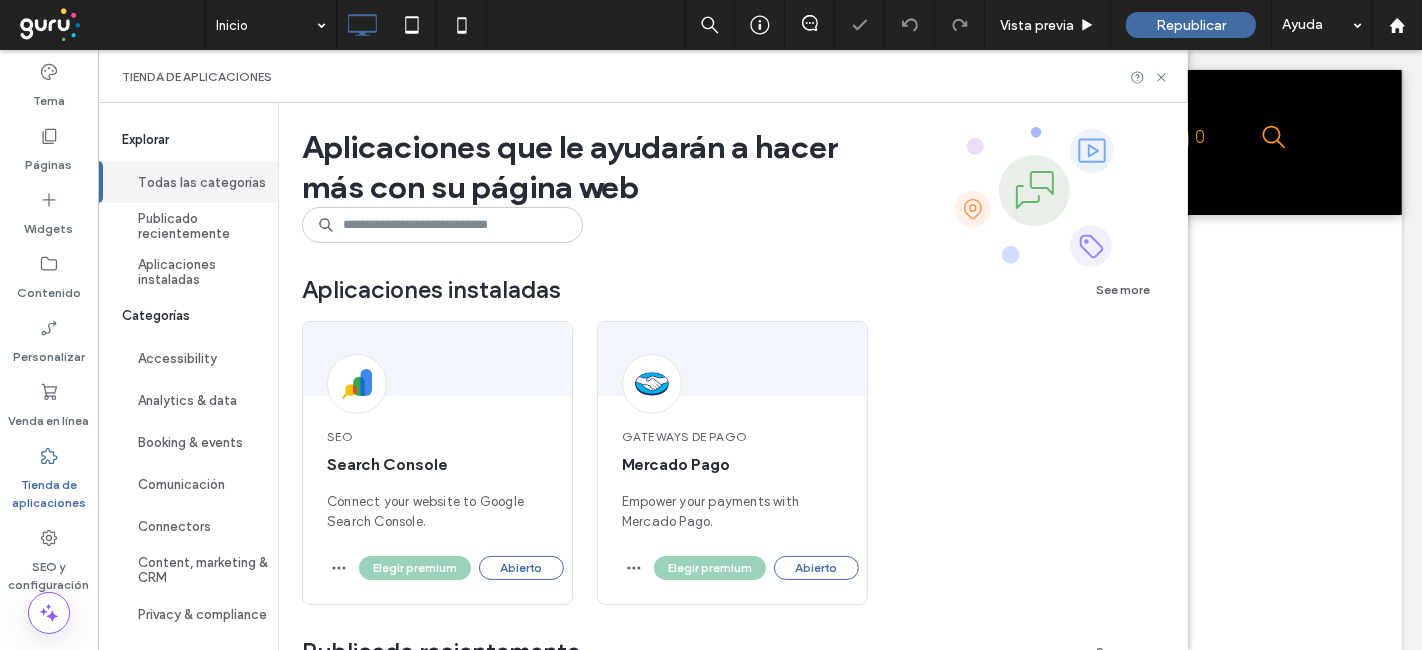 scroll, scrollTop: 0, scrollLeft: 0, axis: both 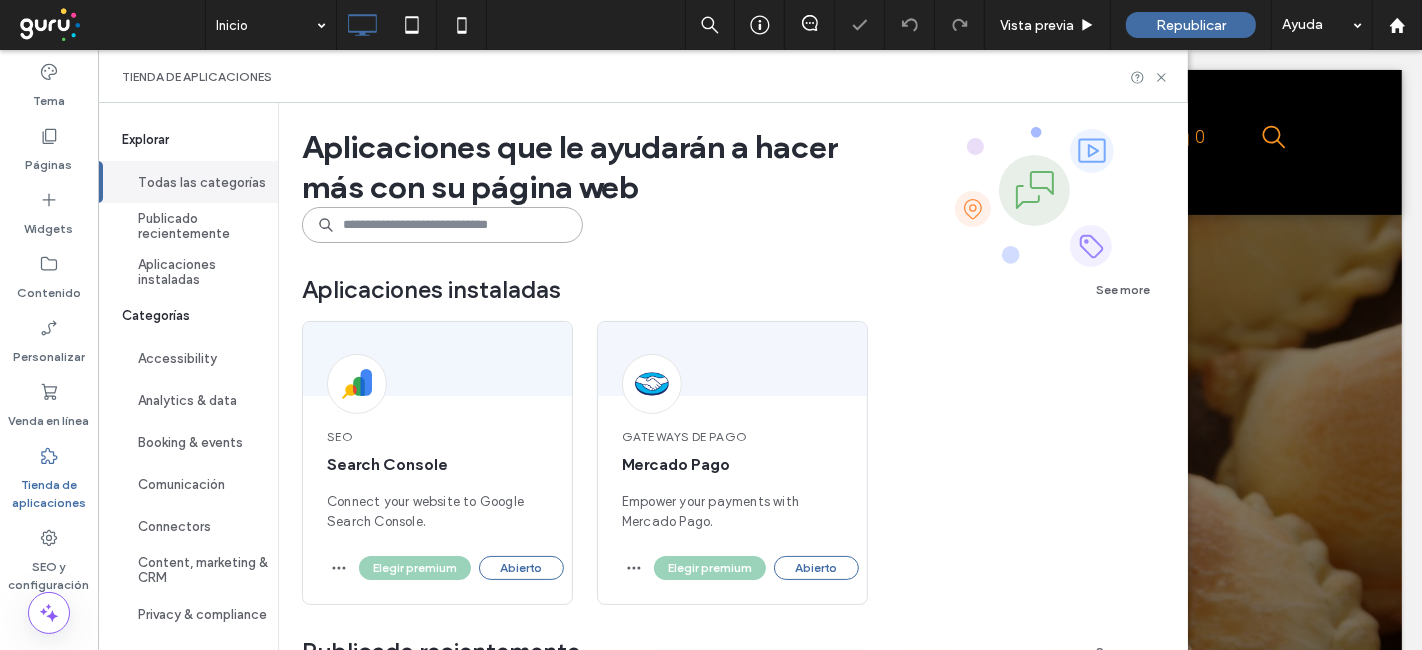 drag, startPoint x: 414, startPoint y: 224, endPoint x: 485, endPoint y: 254, distance: 77.07788 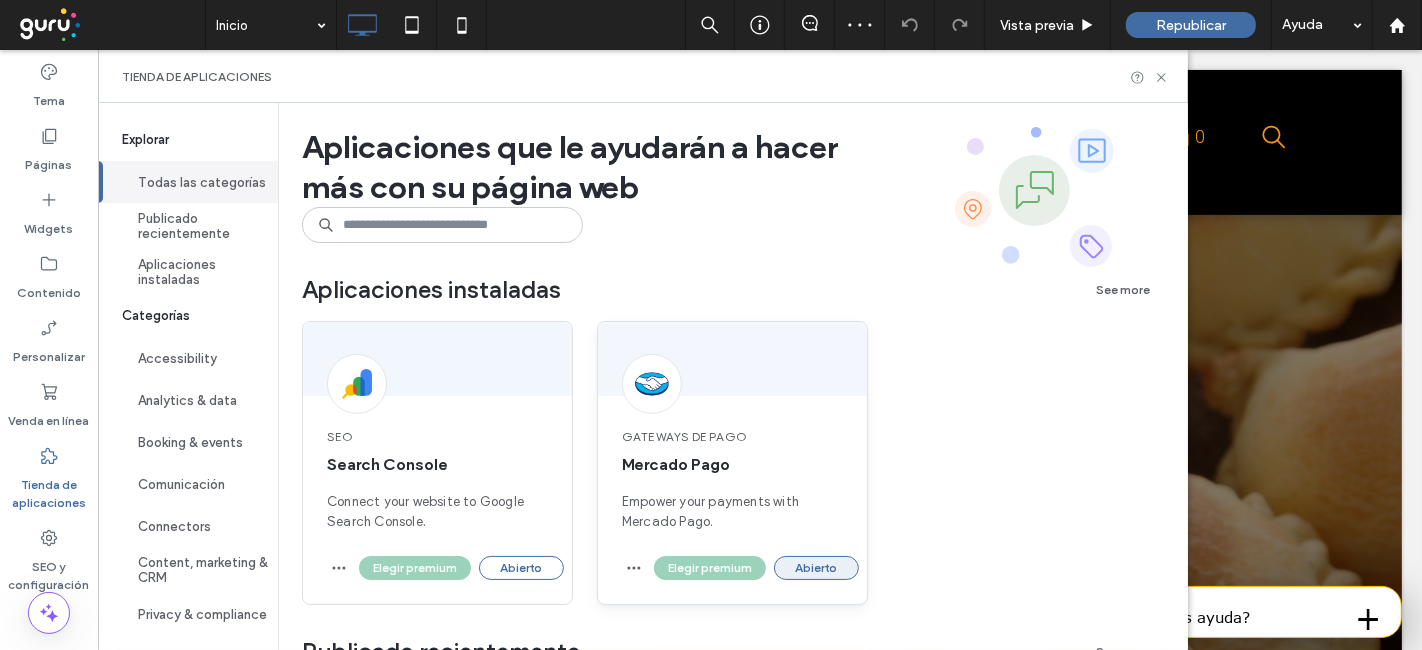 click on "Abierto" at bounding box center [816, 568] 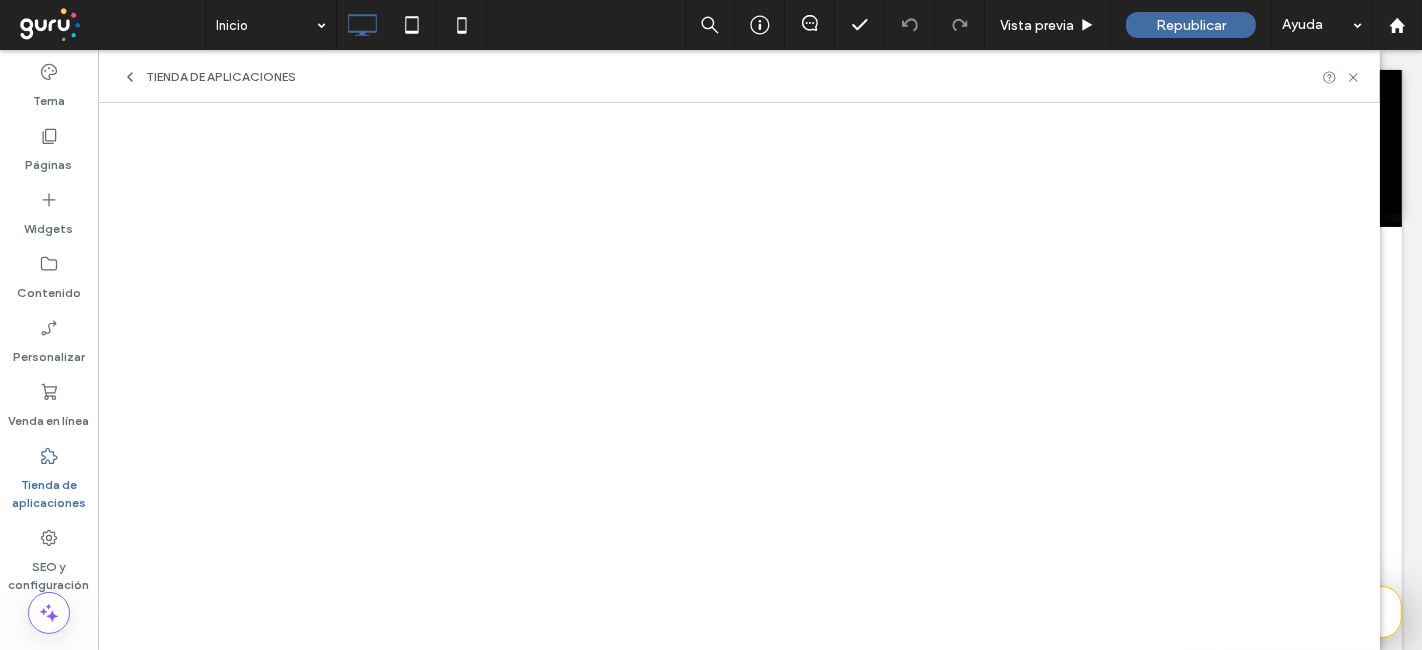 scroll, scrollTop: 0, scrollLeft: 0, axis: both 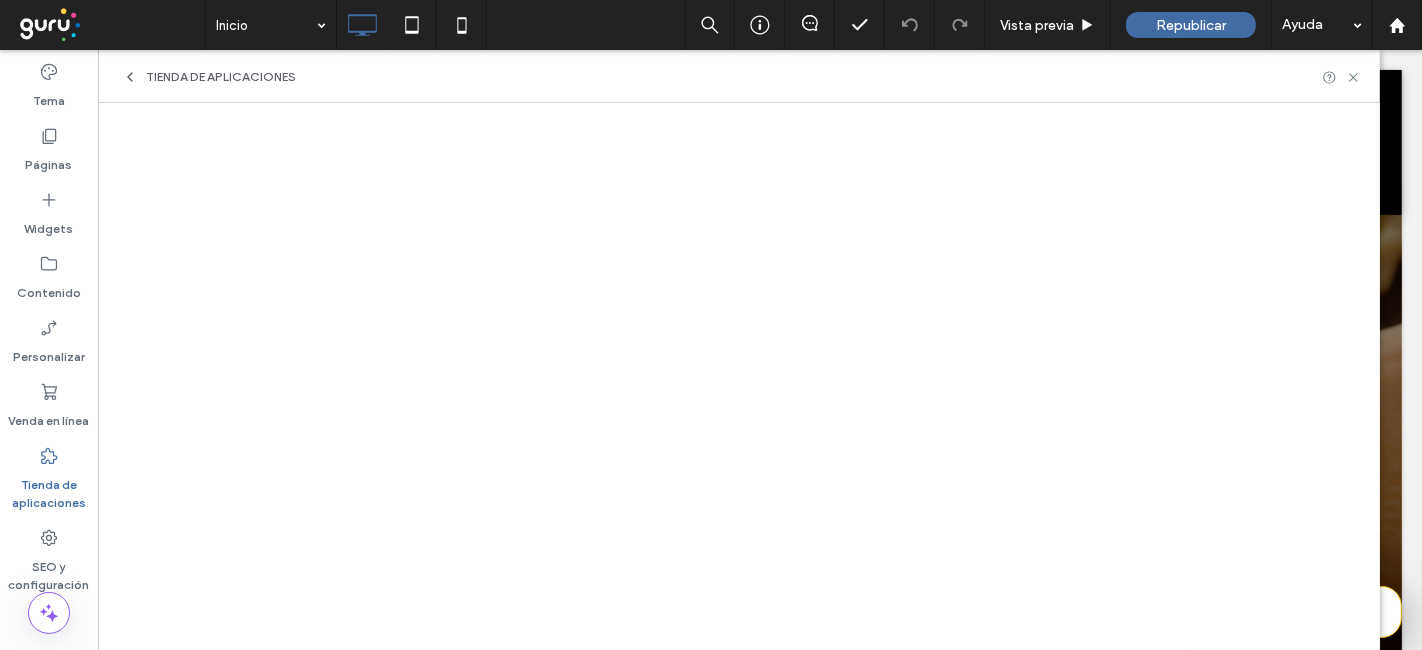 click 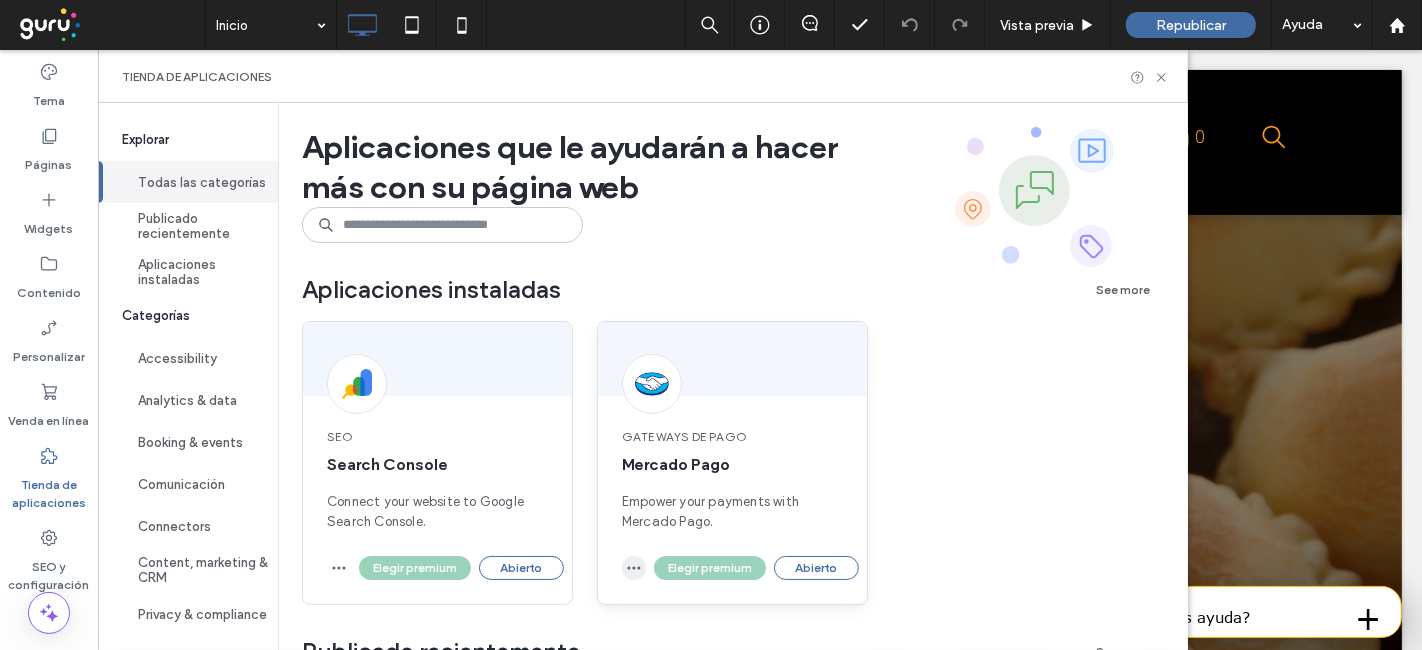 click 